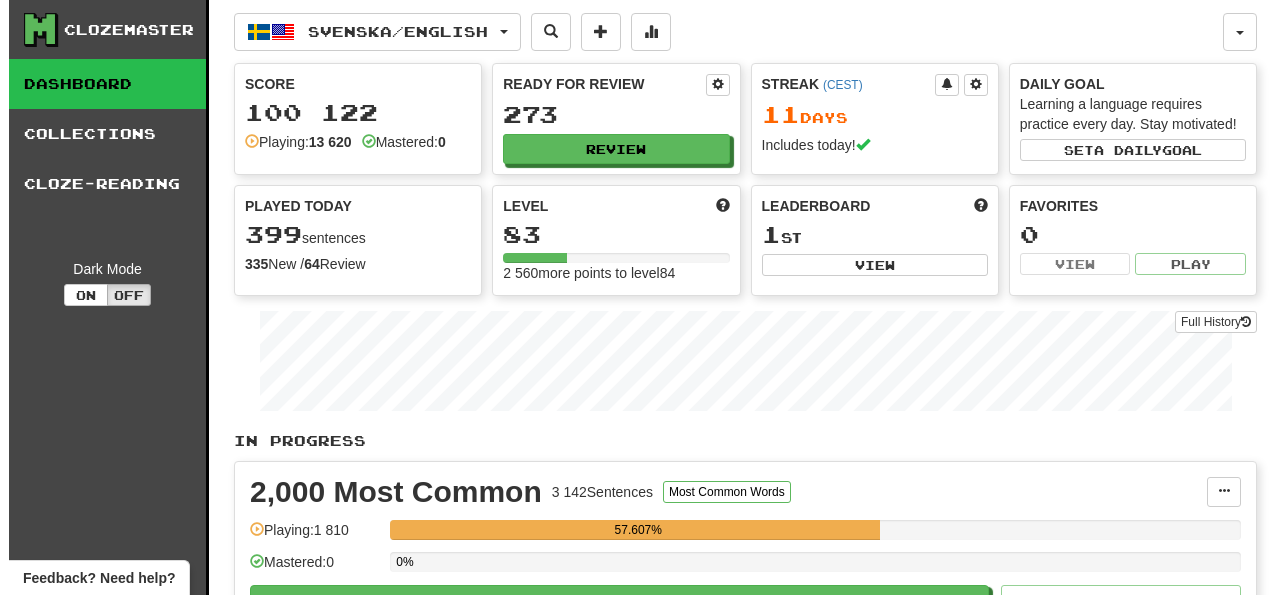 scroll, scrollTop: 312, scrollLeft: 0, axis: vertical 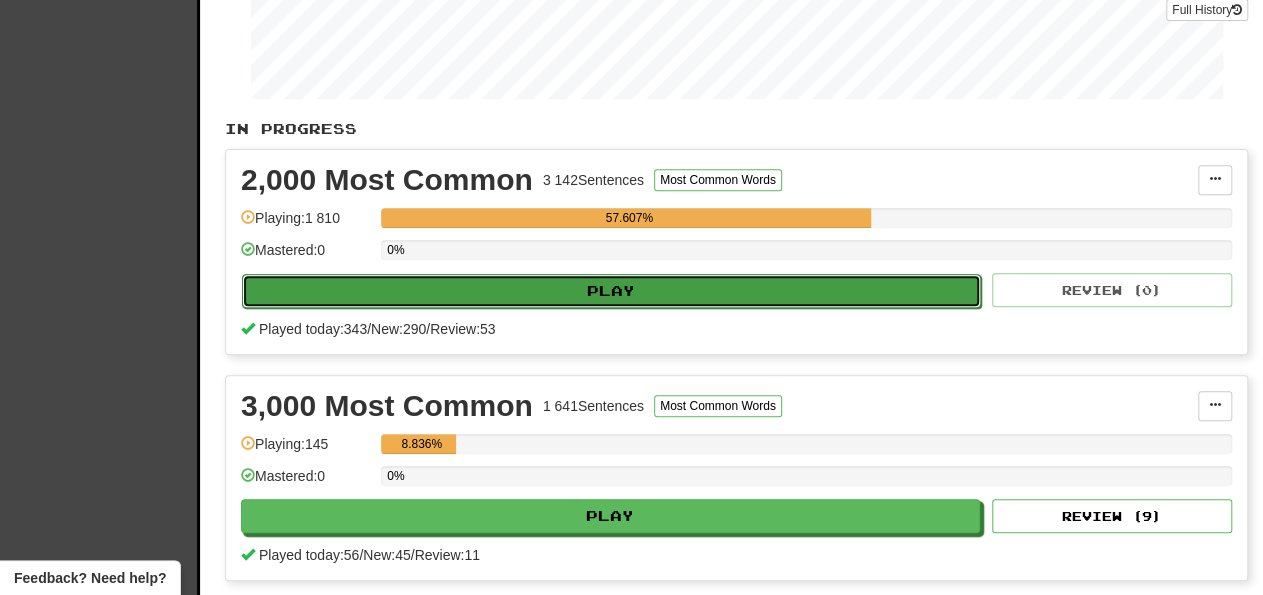click on "Play" at bounding box center [611, 291] 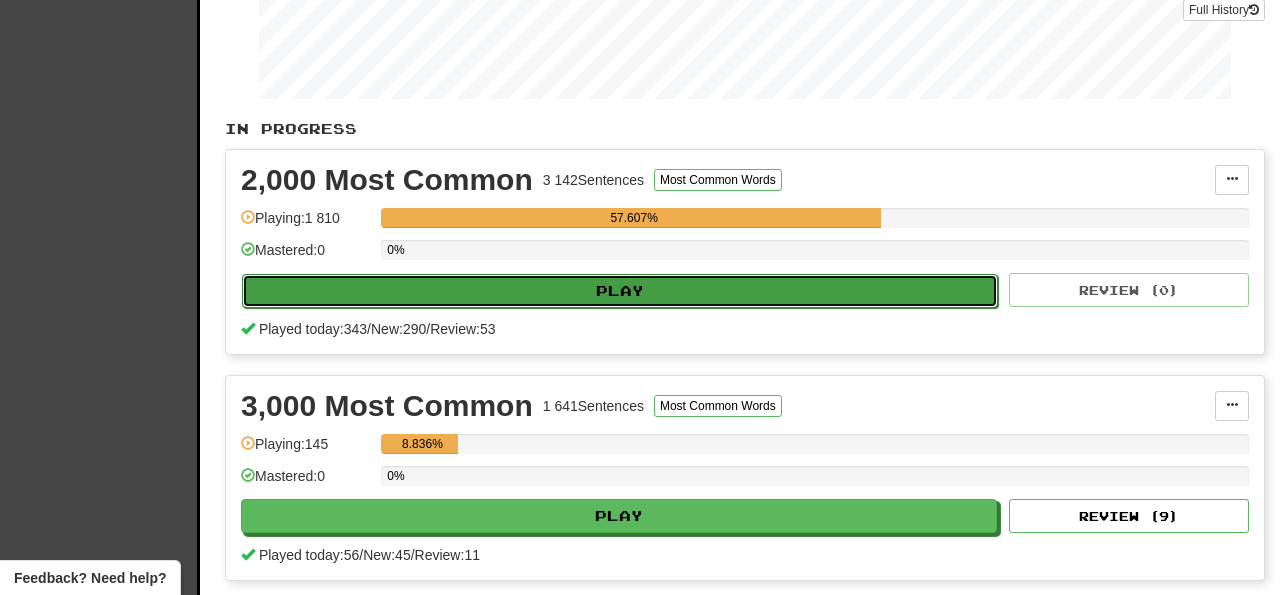 select on "**" 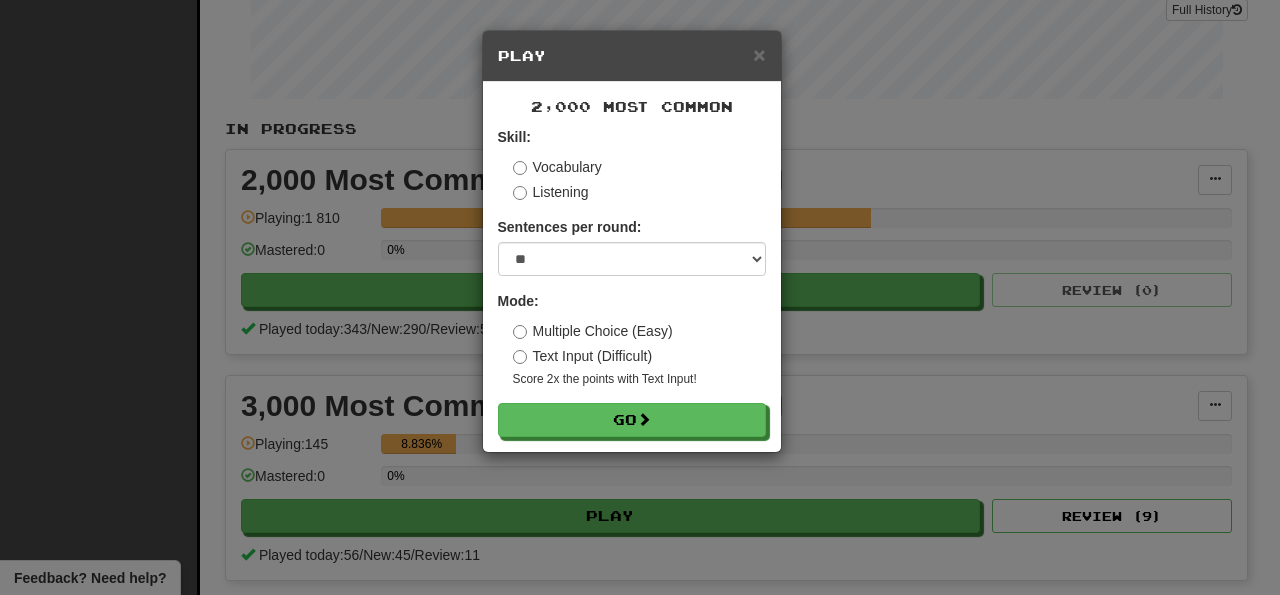 click on "Skill: Vocabulary Listening Sentences per round: * ** ** ** ** ** *** ******** Mode: Multiple Choice (Easy) Text Input (Difficult) Score 2x the points with Text Input ! Go" at bounding box center (632, 282) 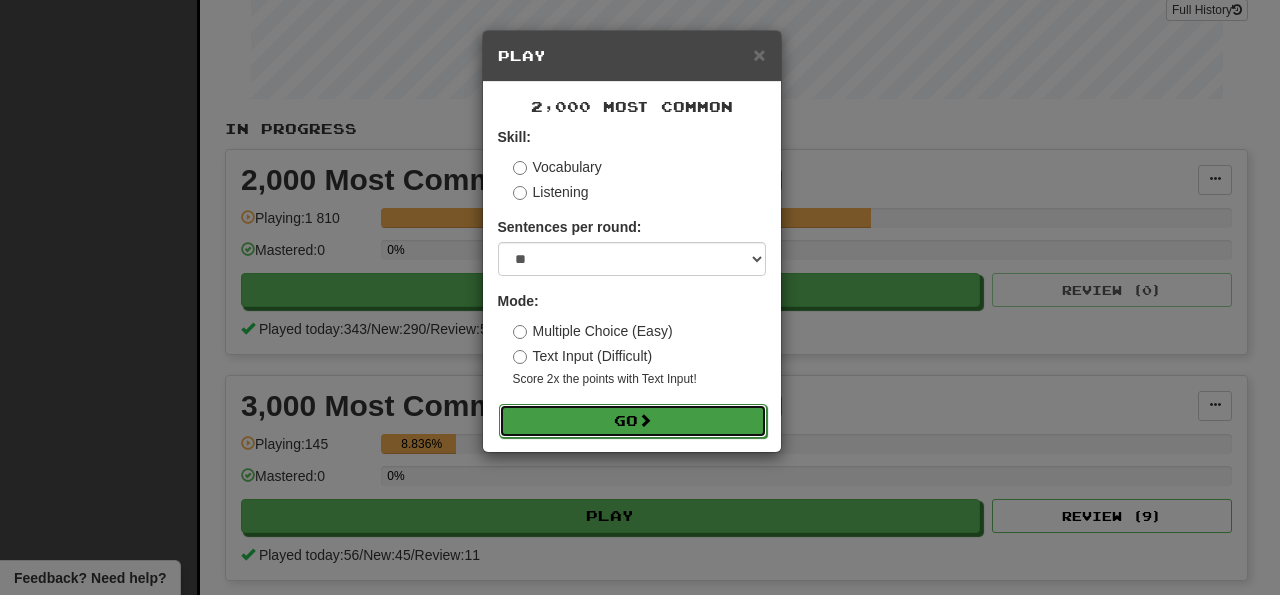 click at bounding box center (645, 420) 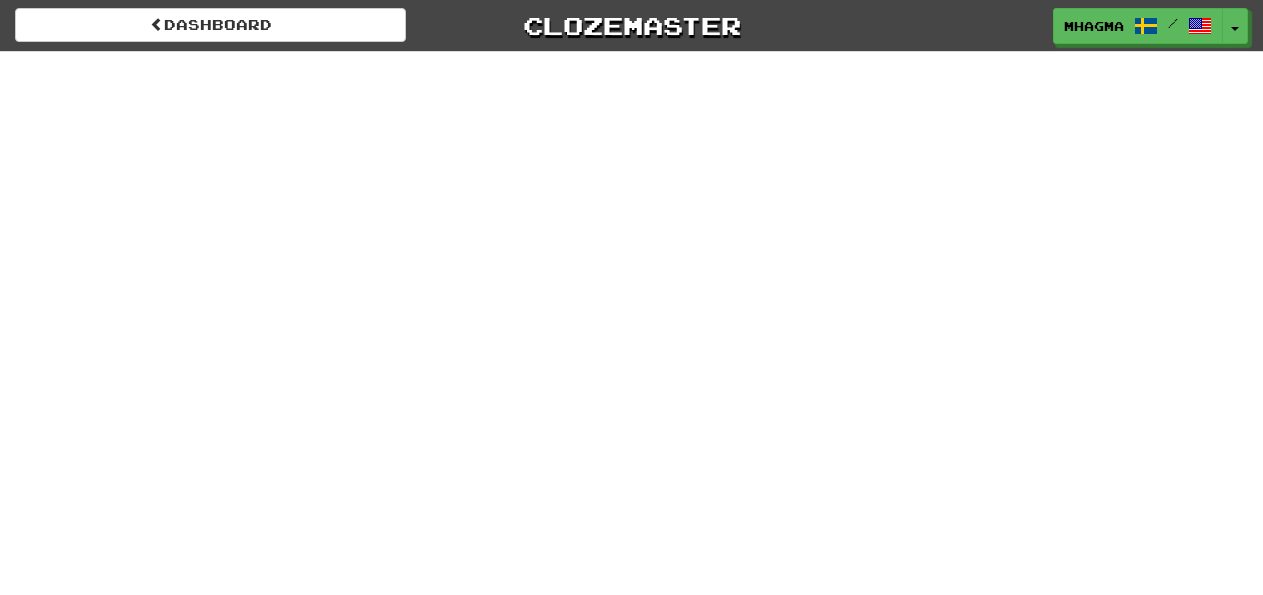 scroll, scrollTop: 0, scrollLeft: 0, axis: both 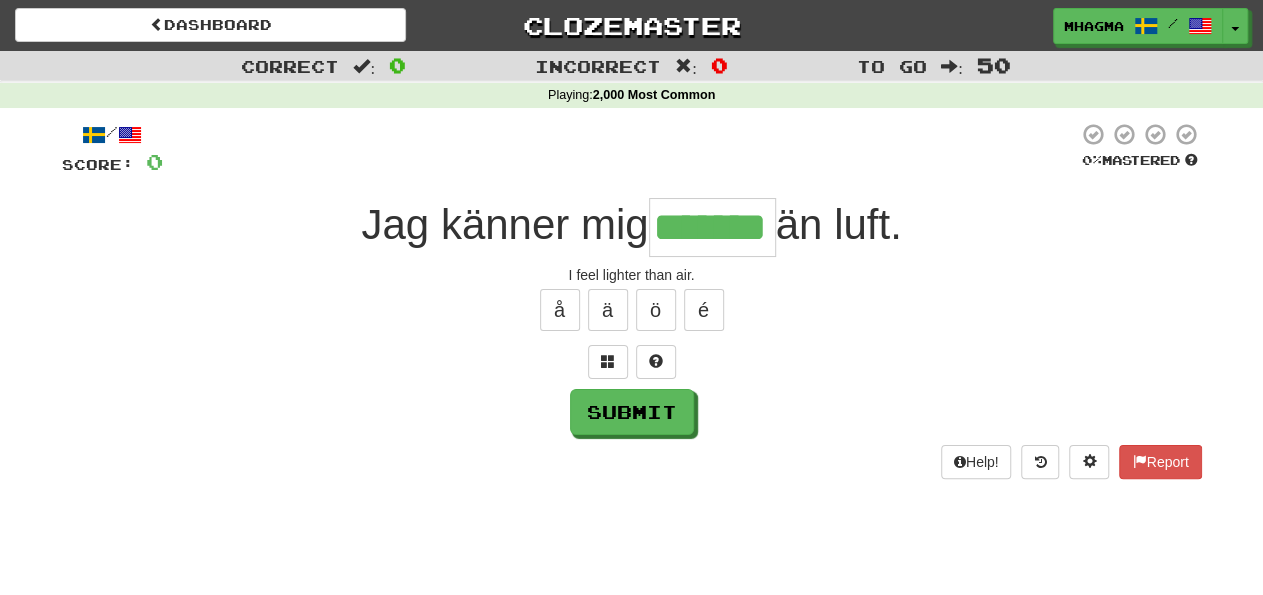 type on "*******" 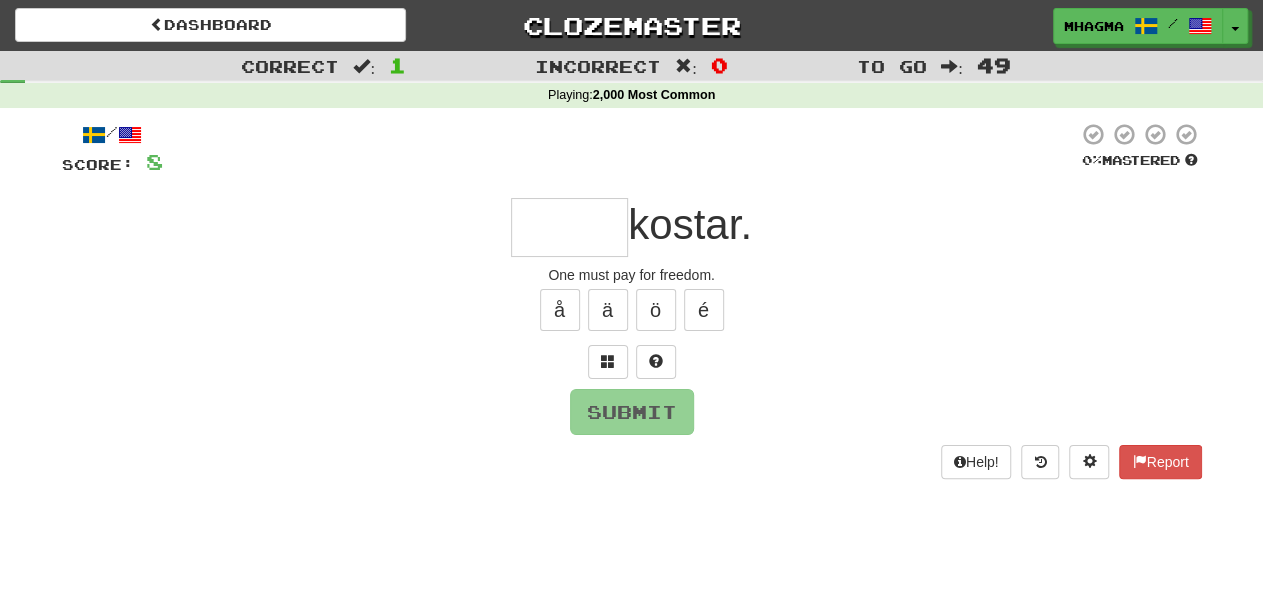 type on "*" 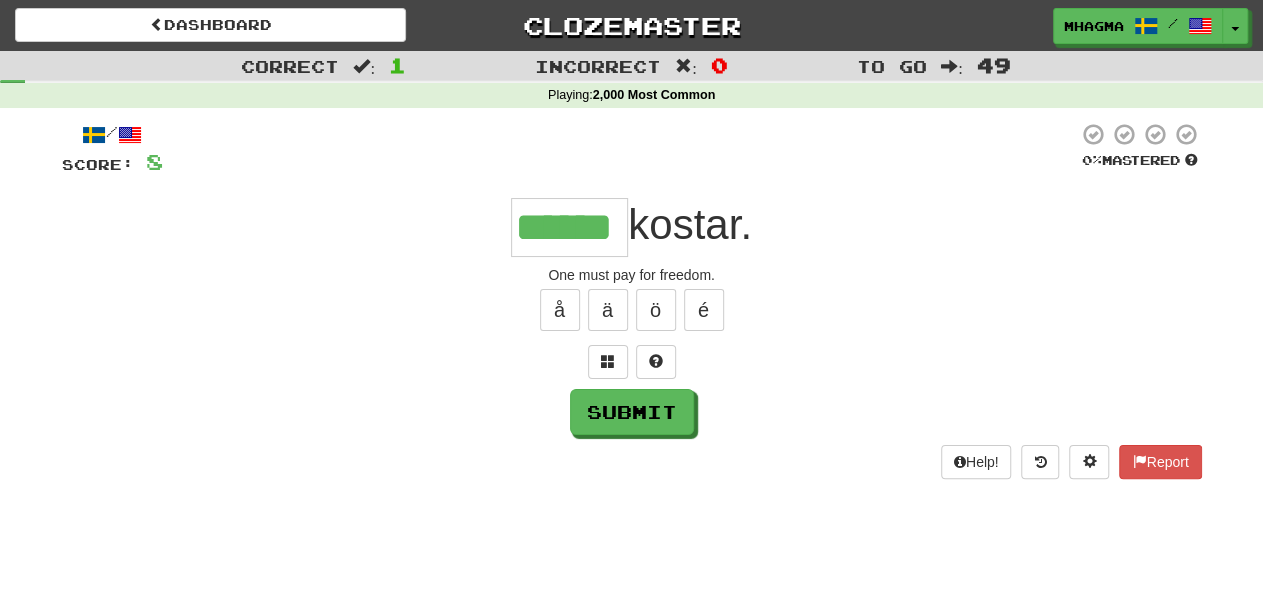 type on "******" 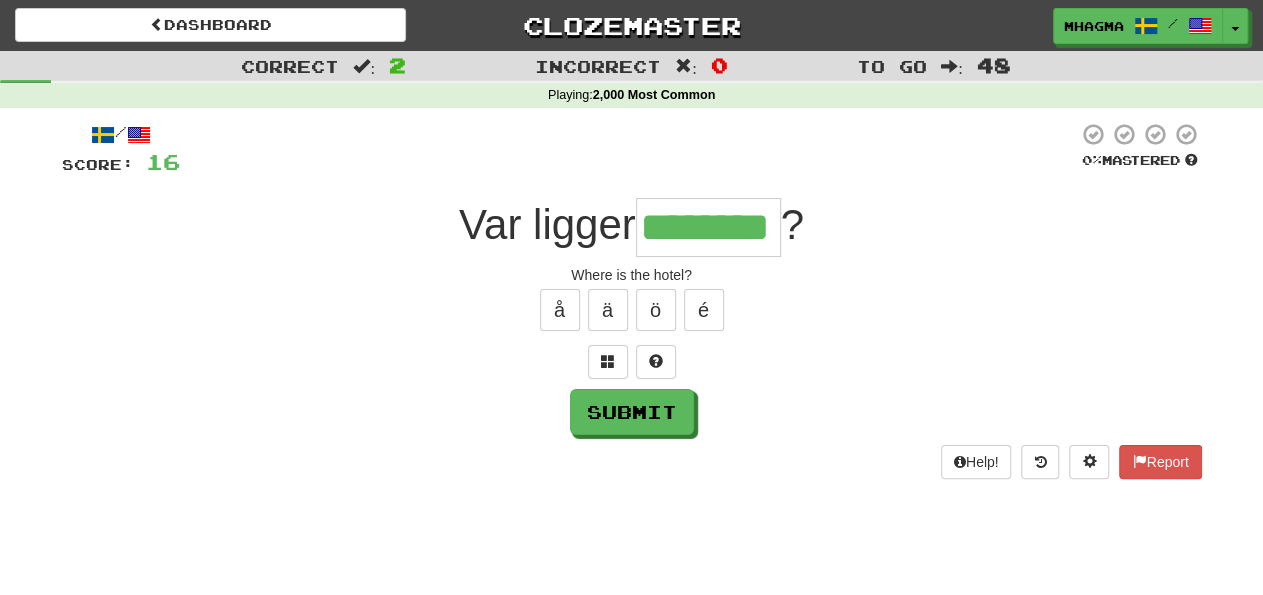 type on "********" 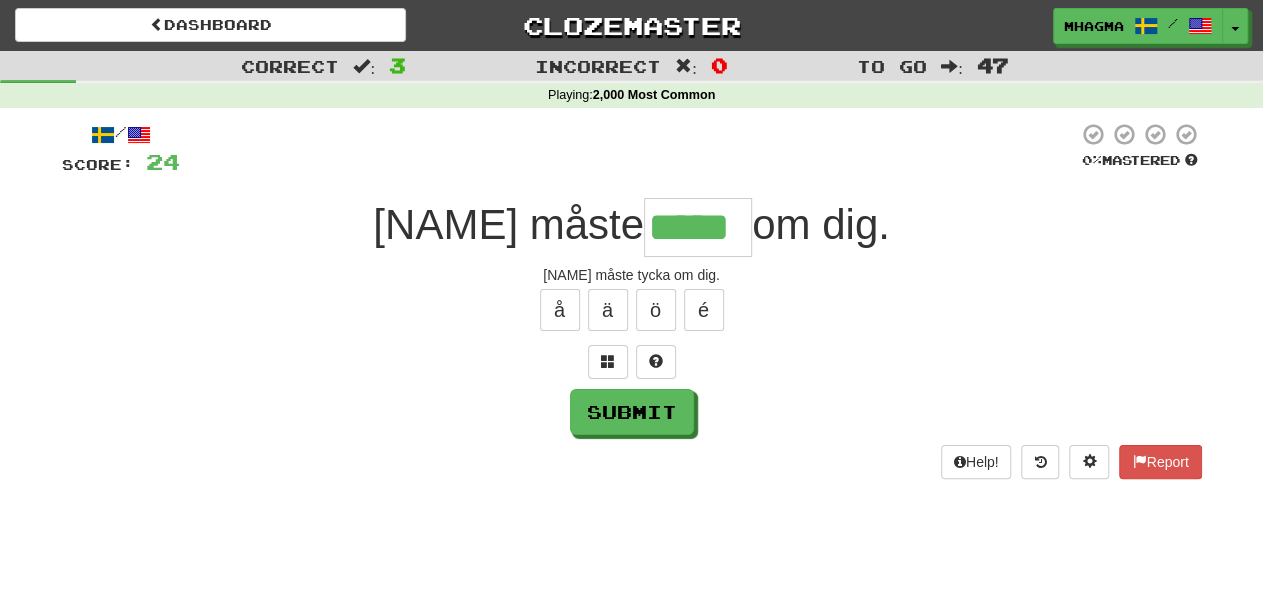 type on "*****" 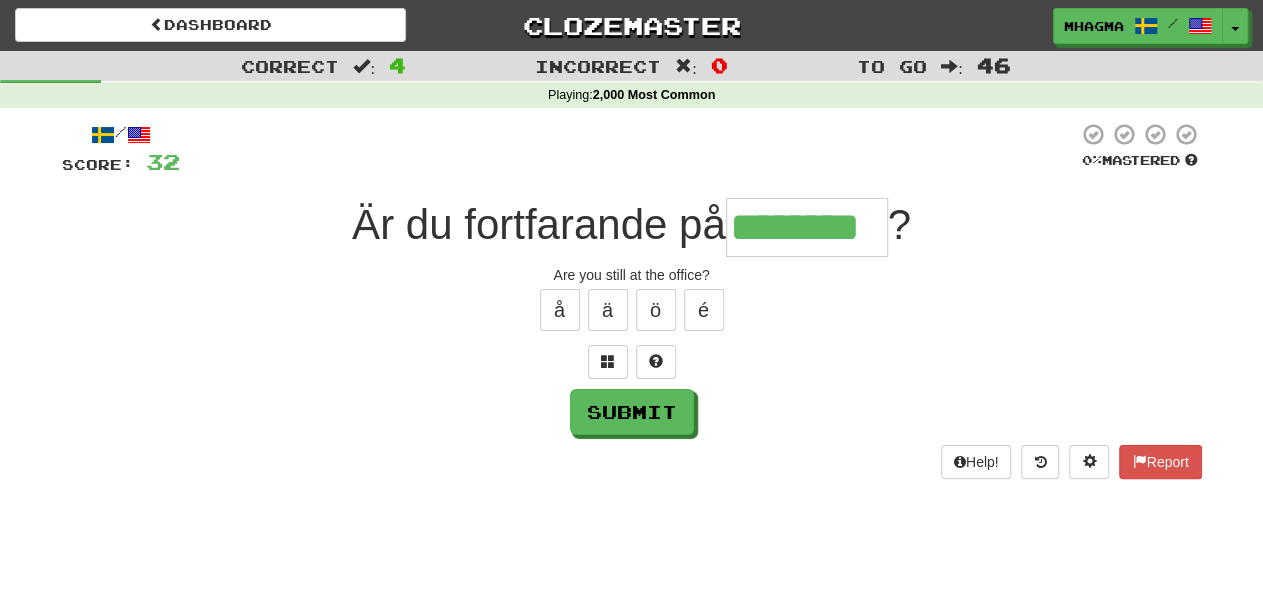 type on "********" 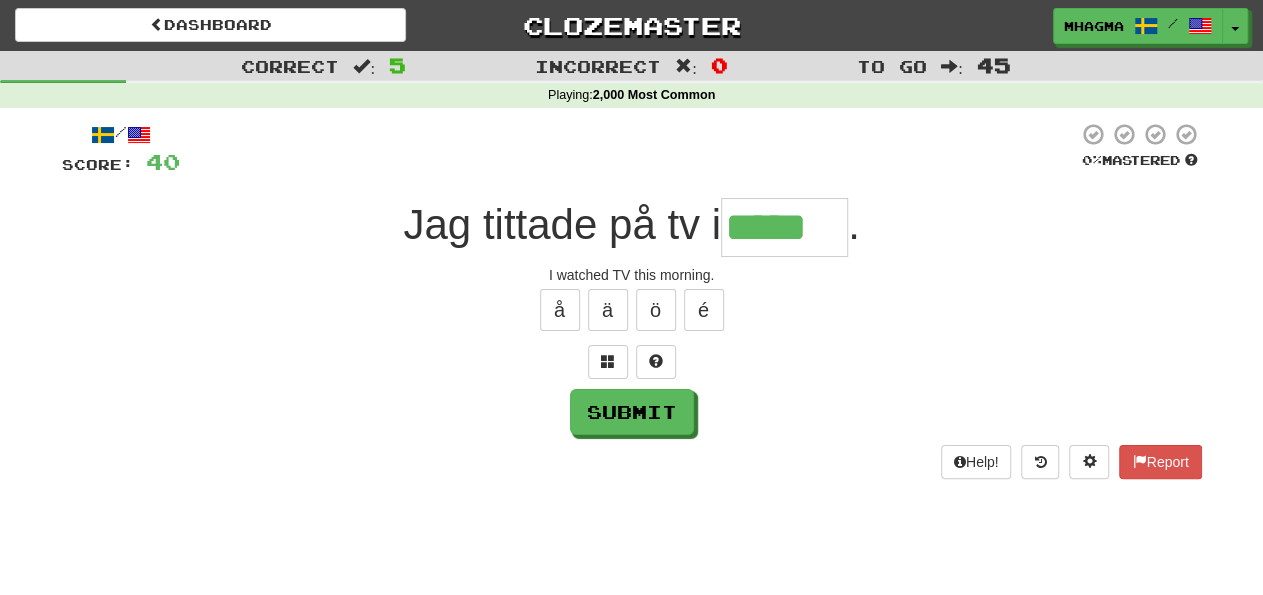 type on "*****" 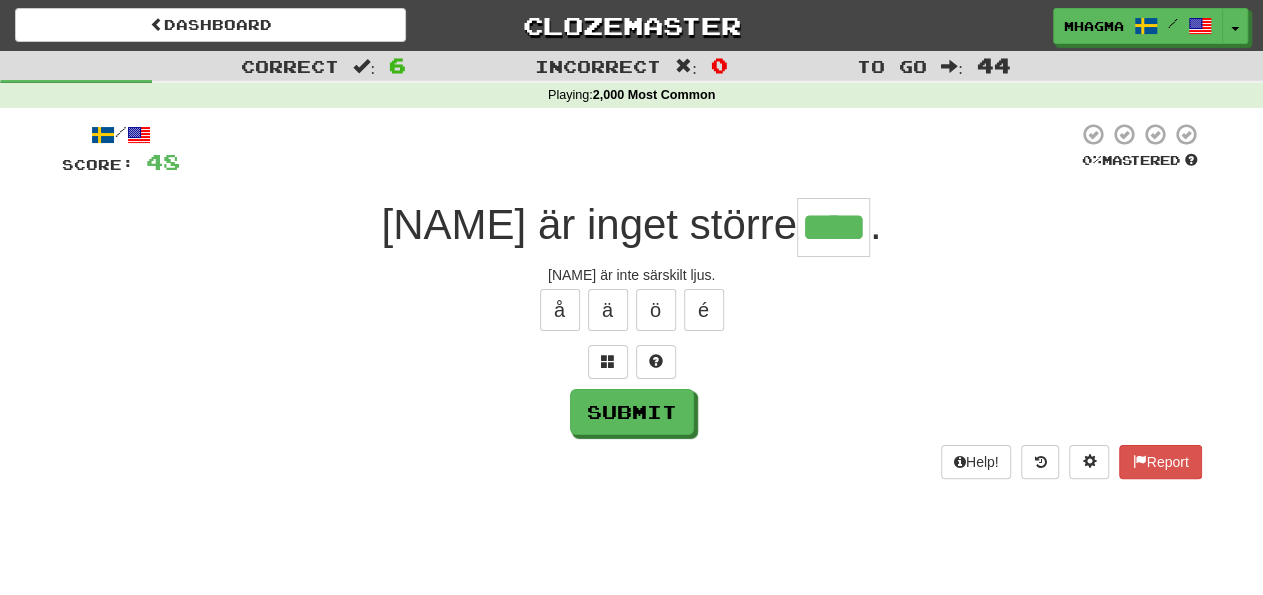 type on "****" 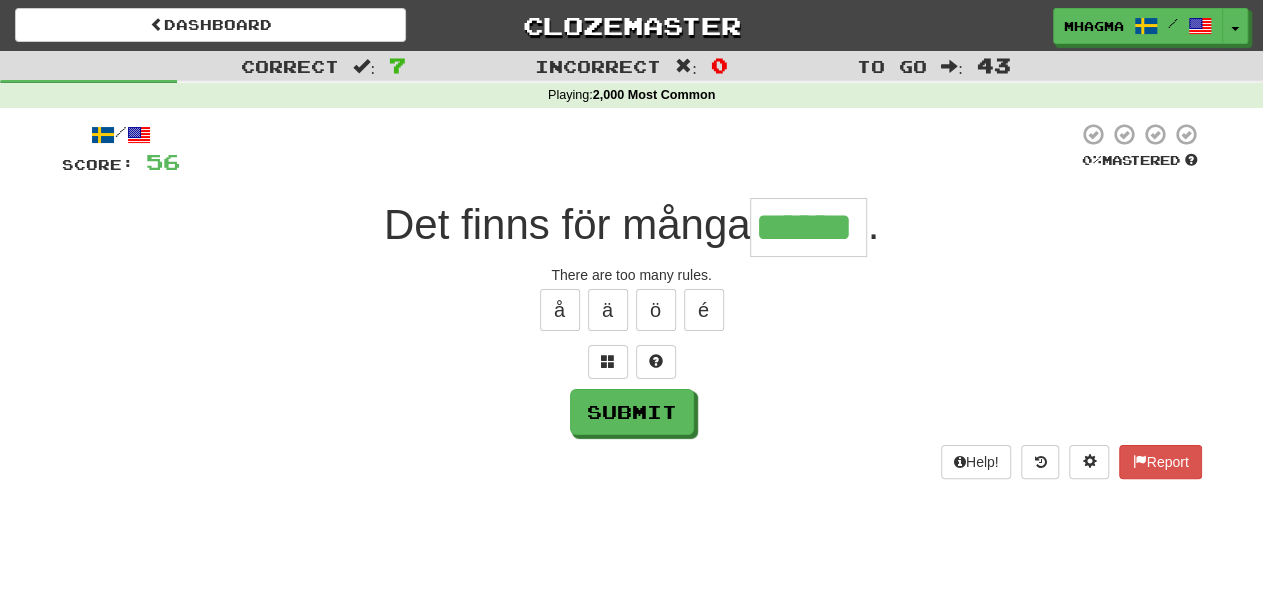 type on "******" 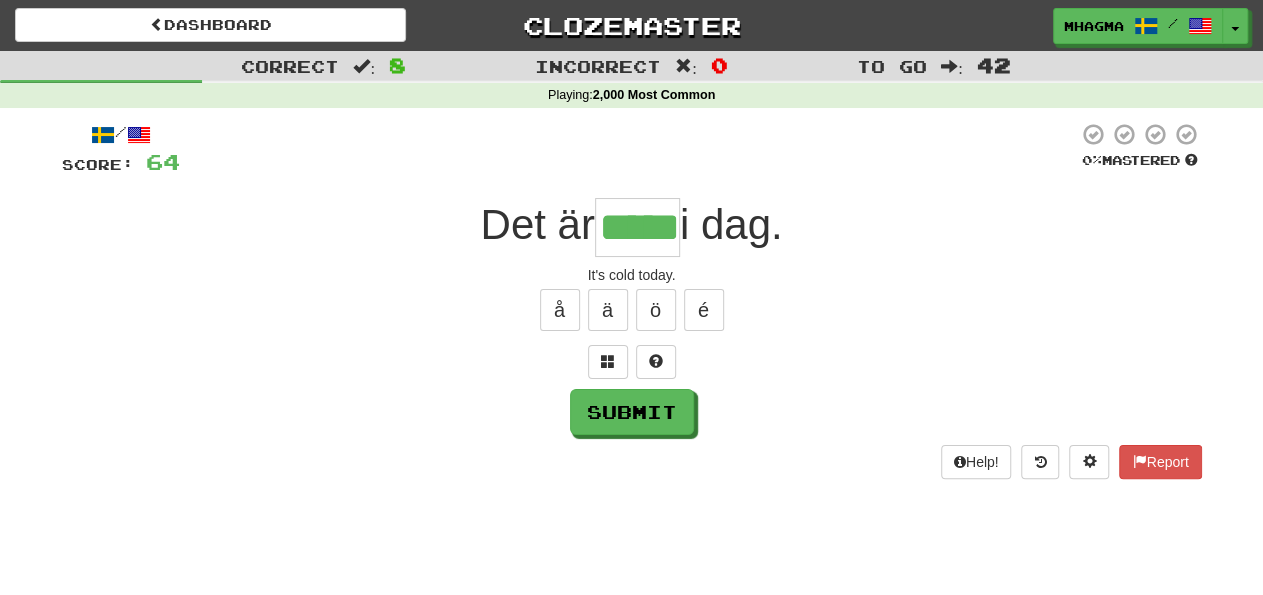 type on "*****" 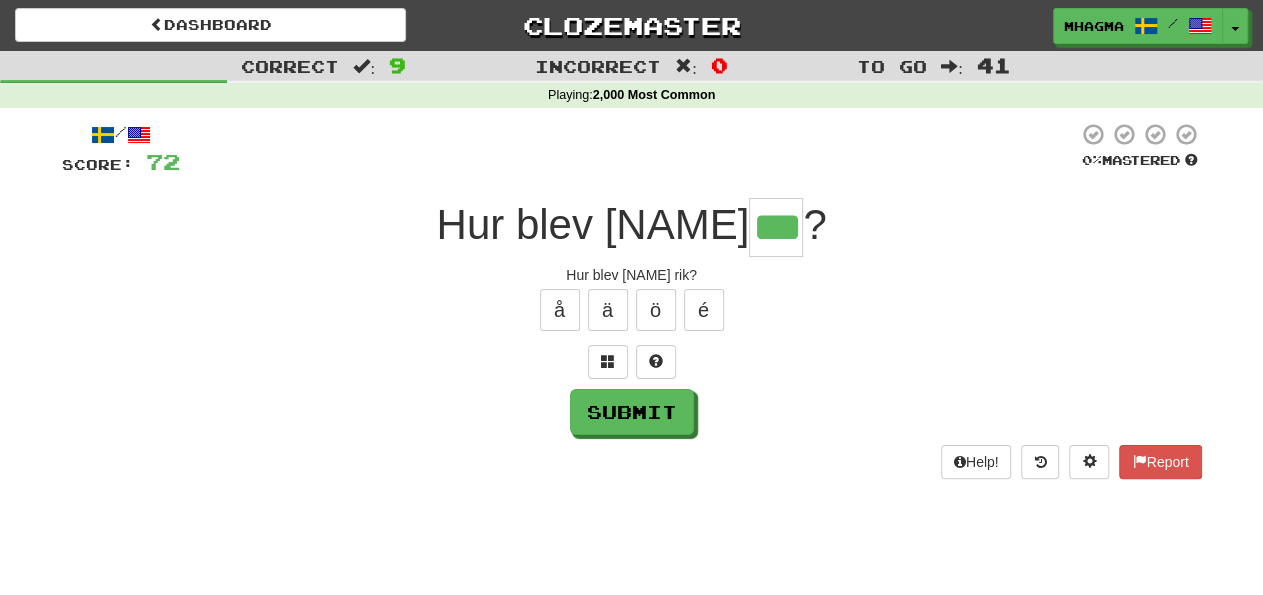 type on "***" 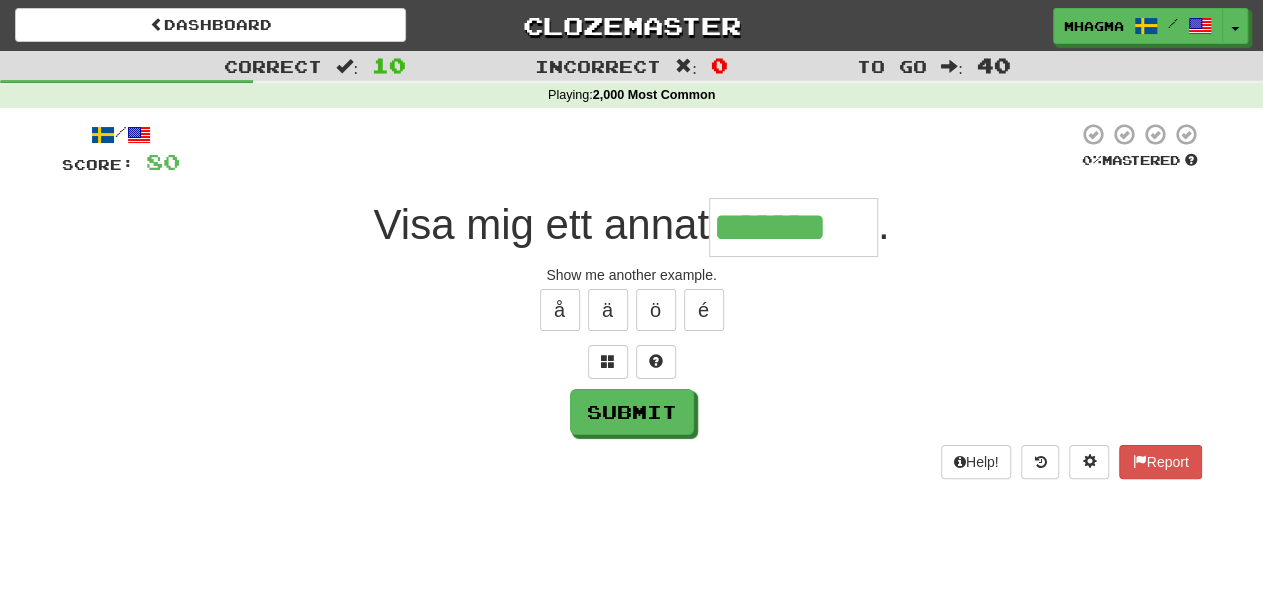 type on "*******" 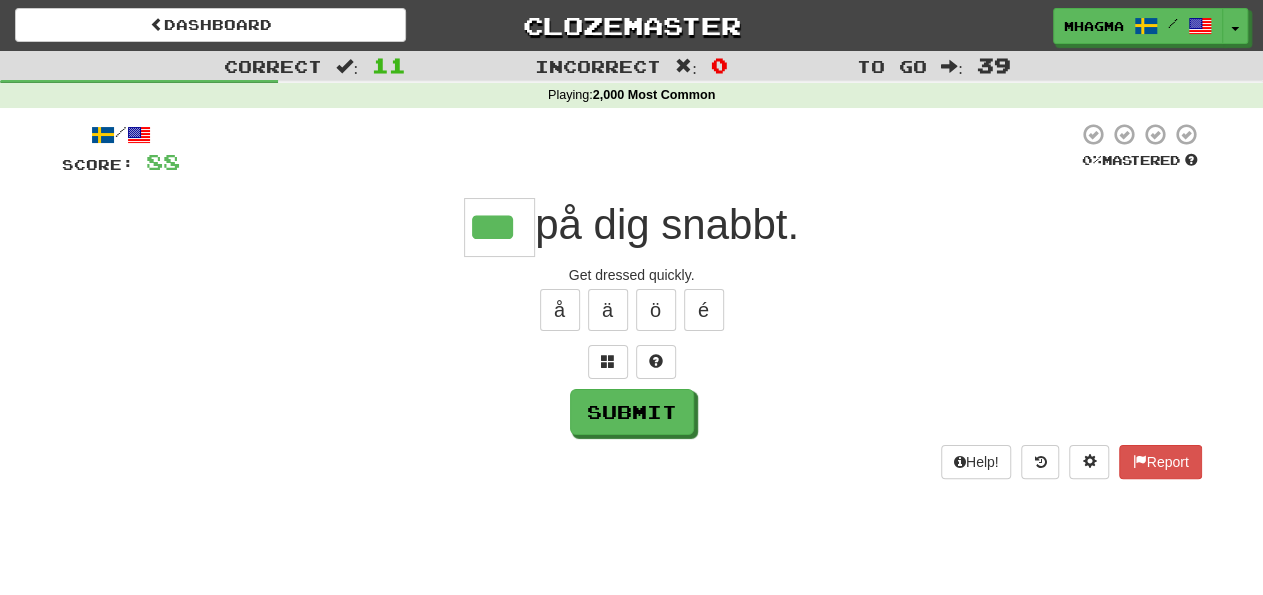 type on "***" 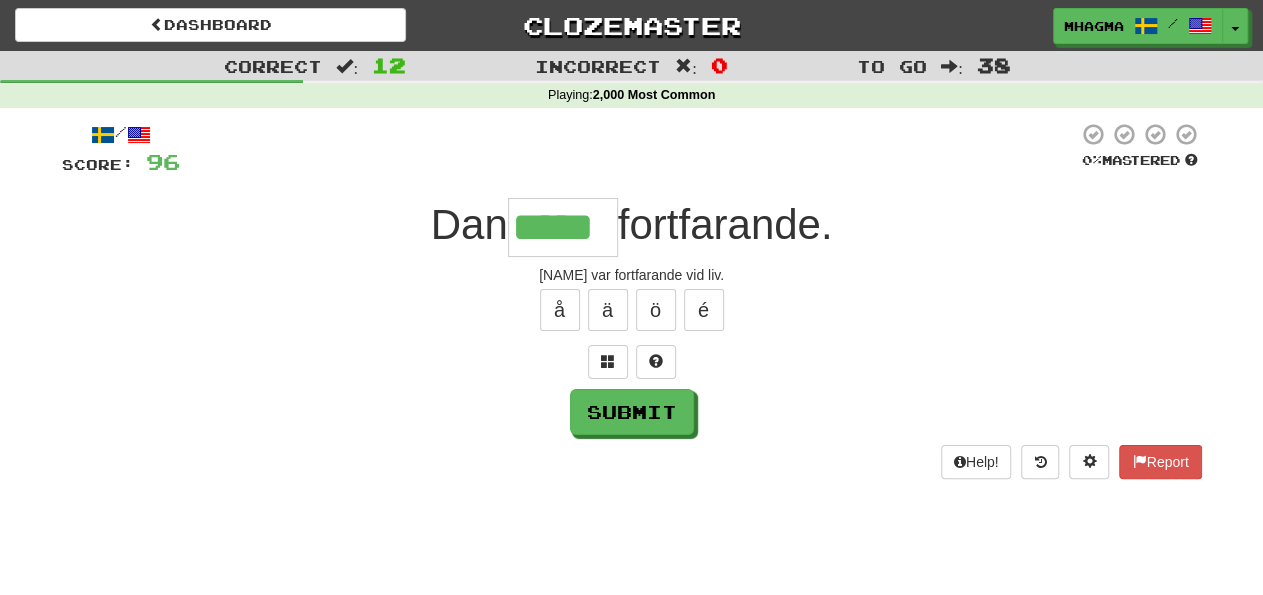 type on "*****" 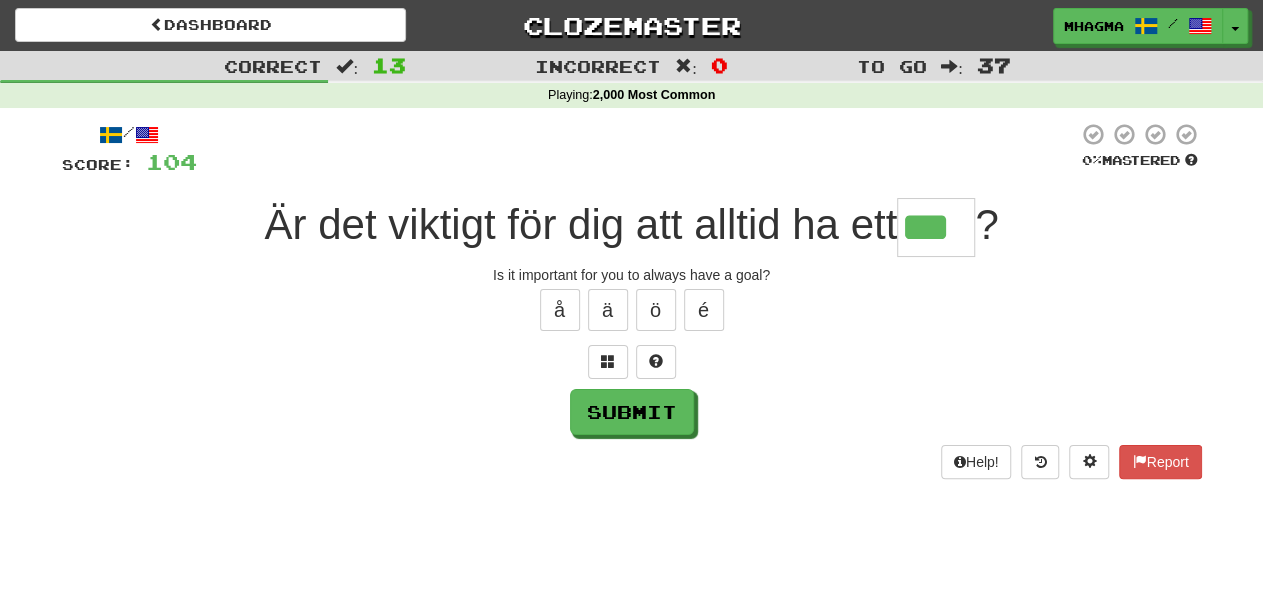 type on "***" 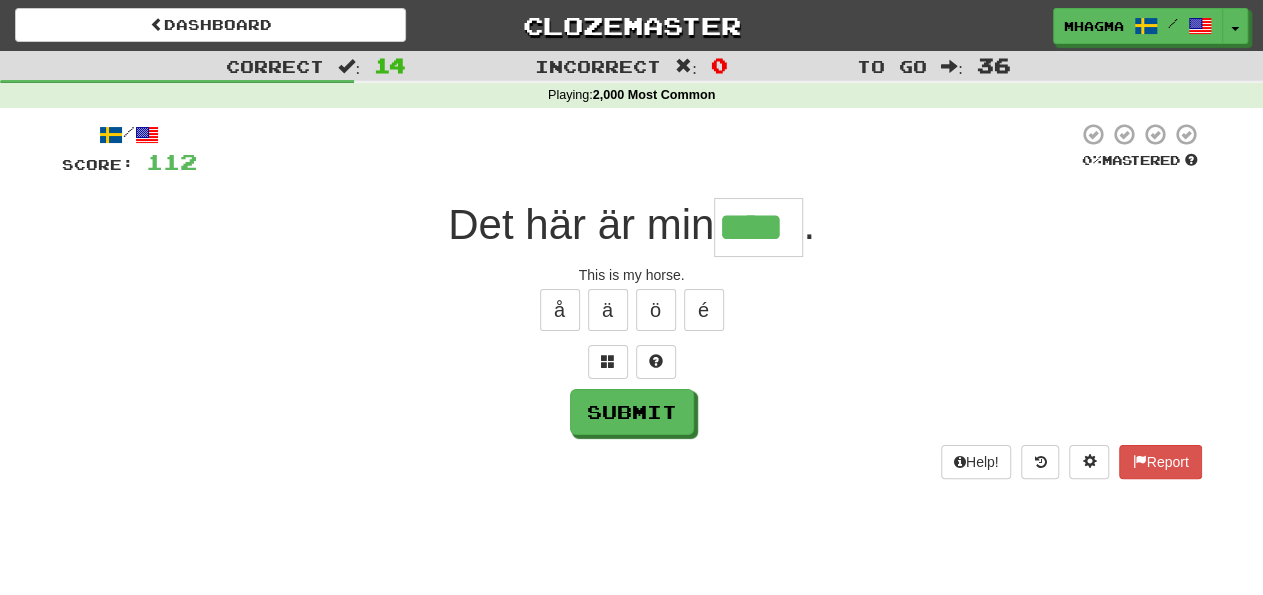 type on "****" 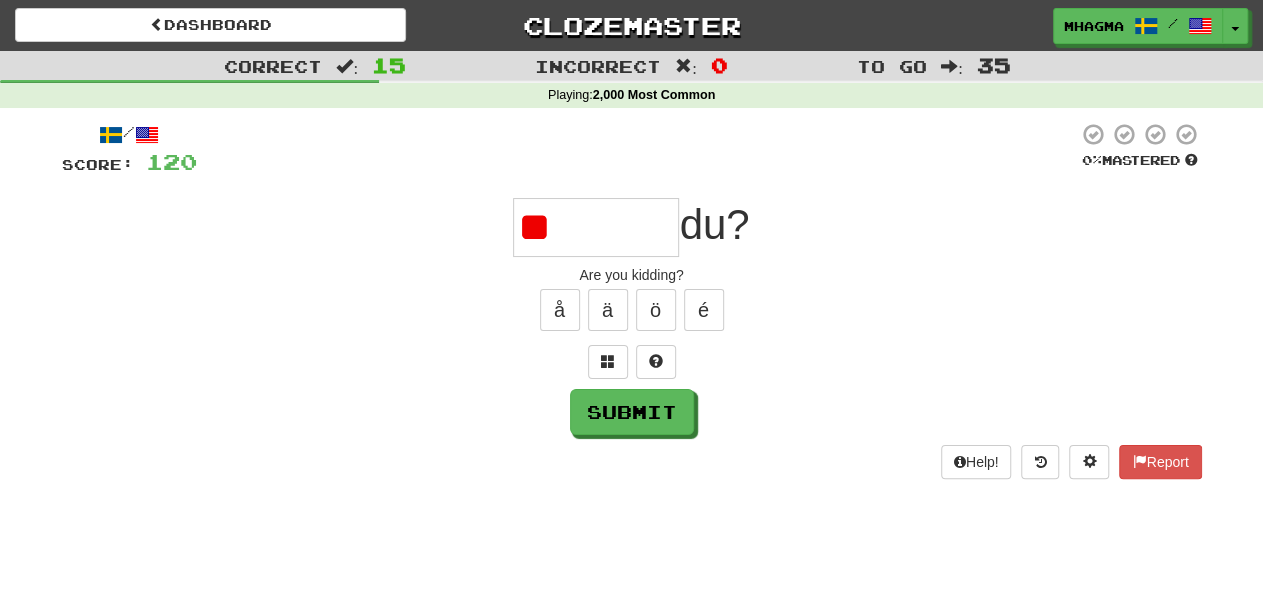 type on "*" 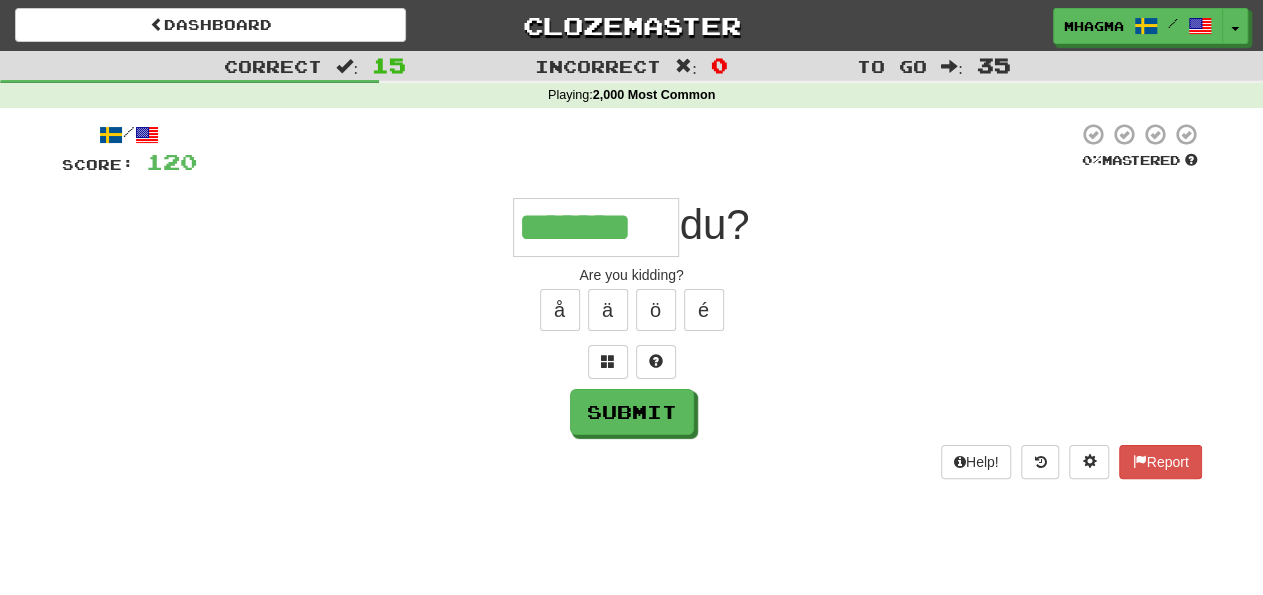 type on "*******" 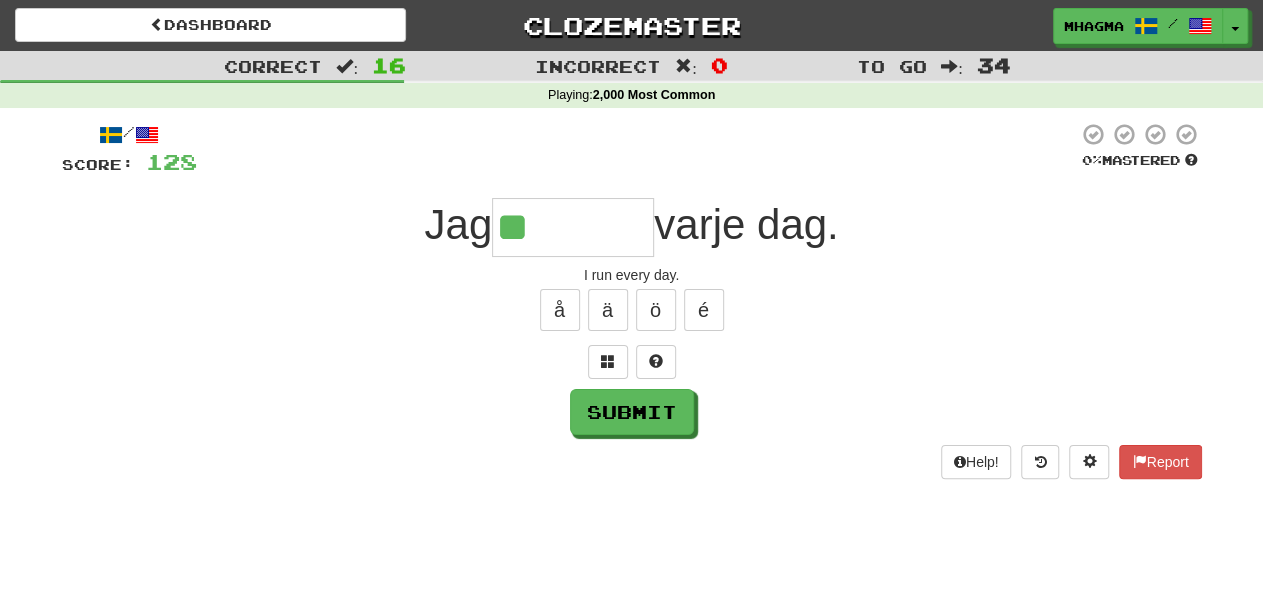 type on "*" 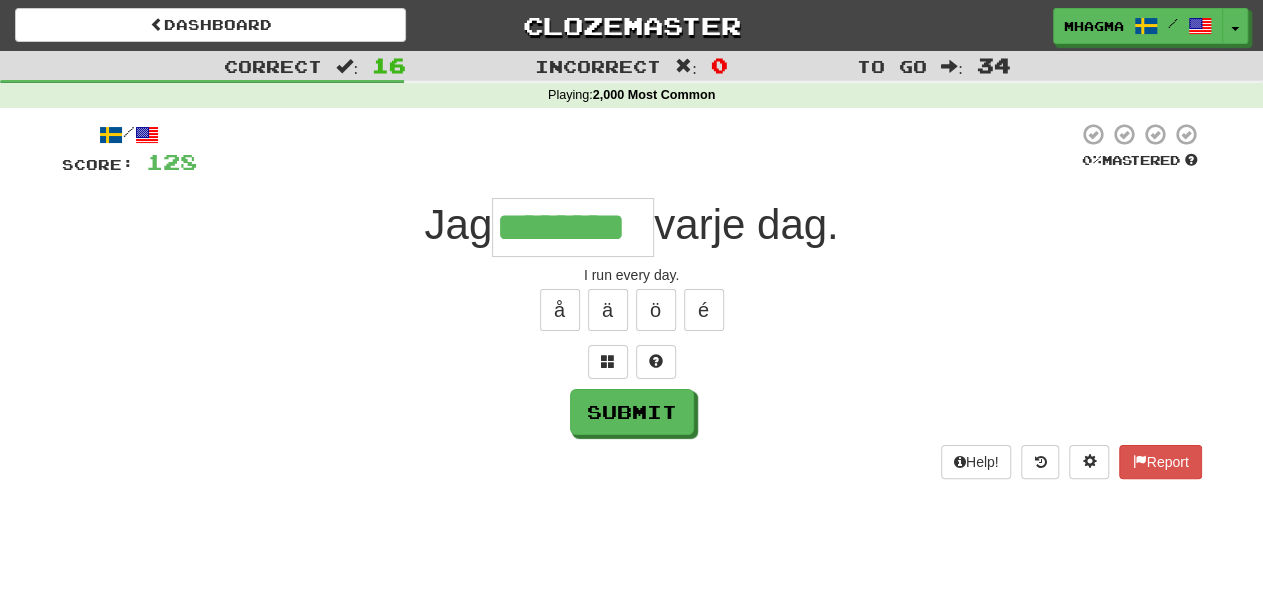 type on "********" 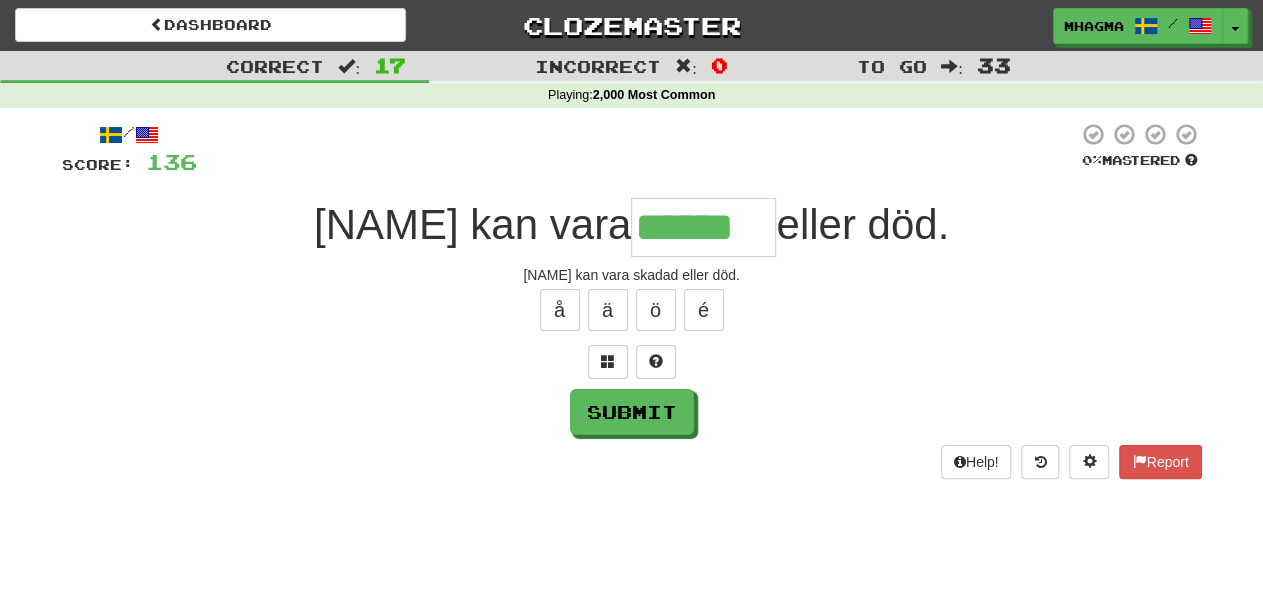 type on "******" 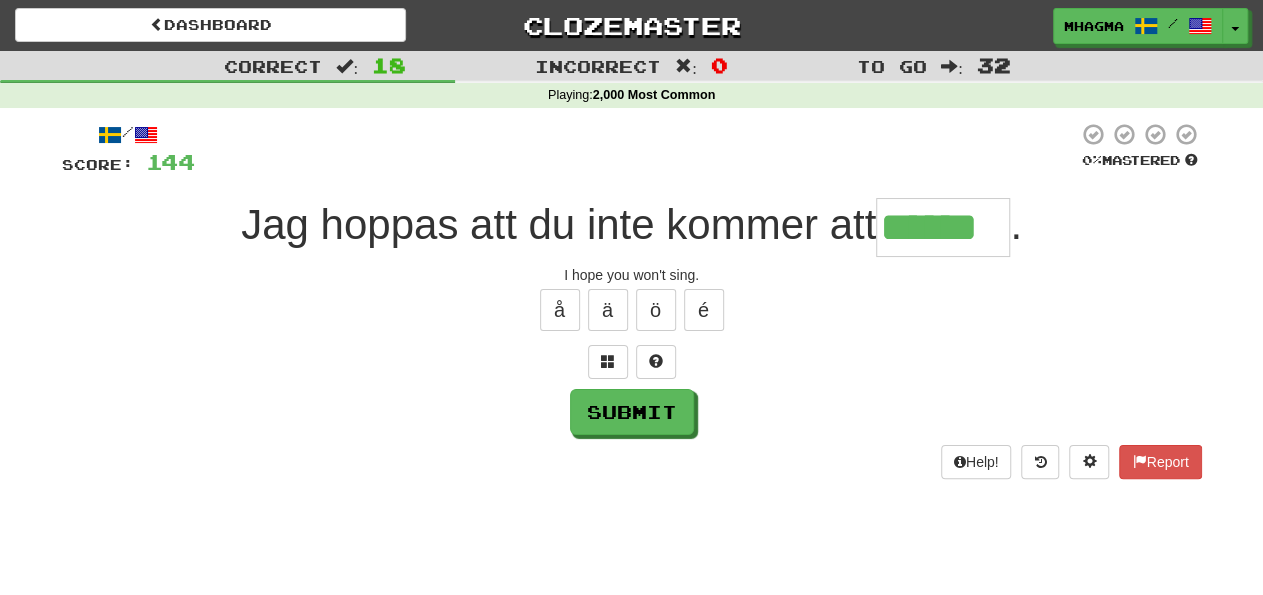 type on "******" 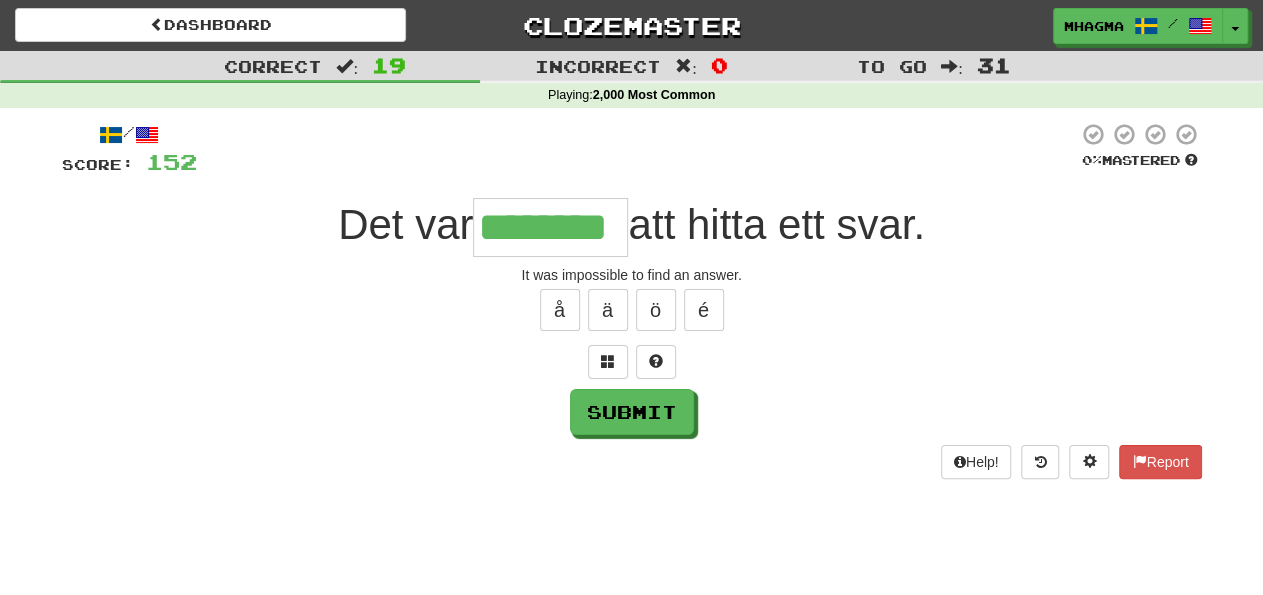 type on "********" 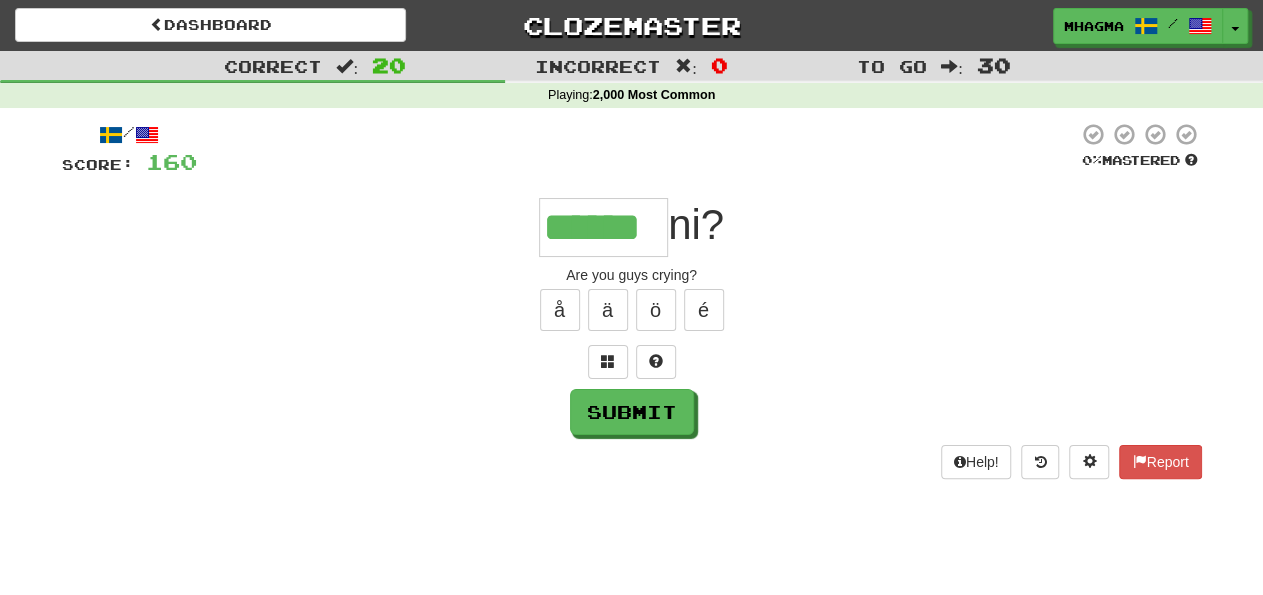 type on "******" 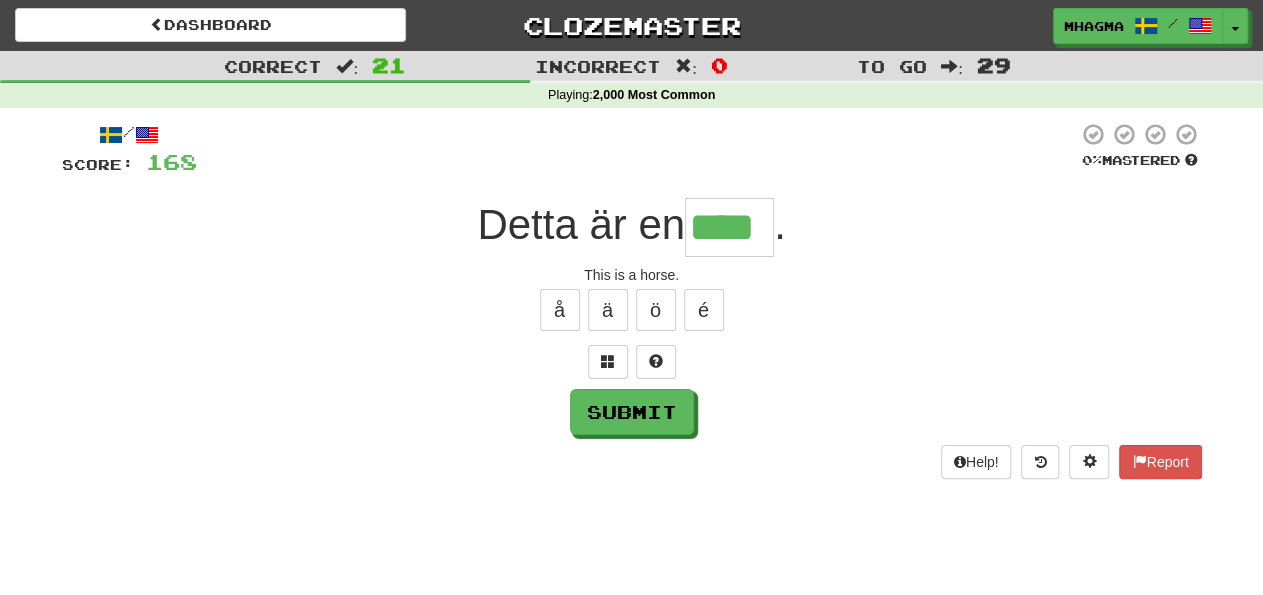 type on "****" 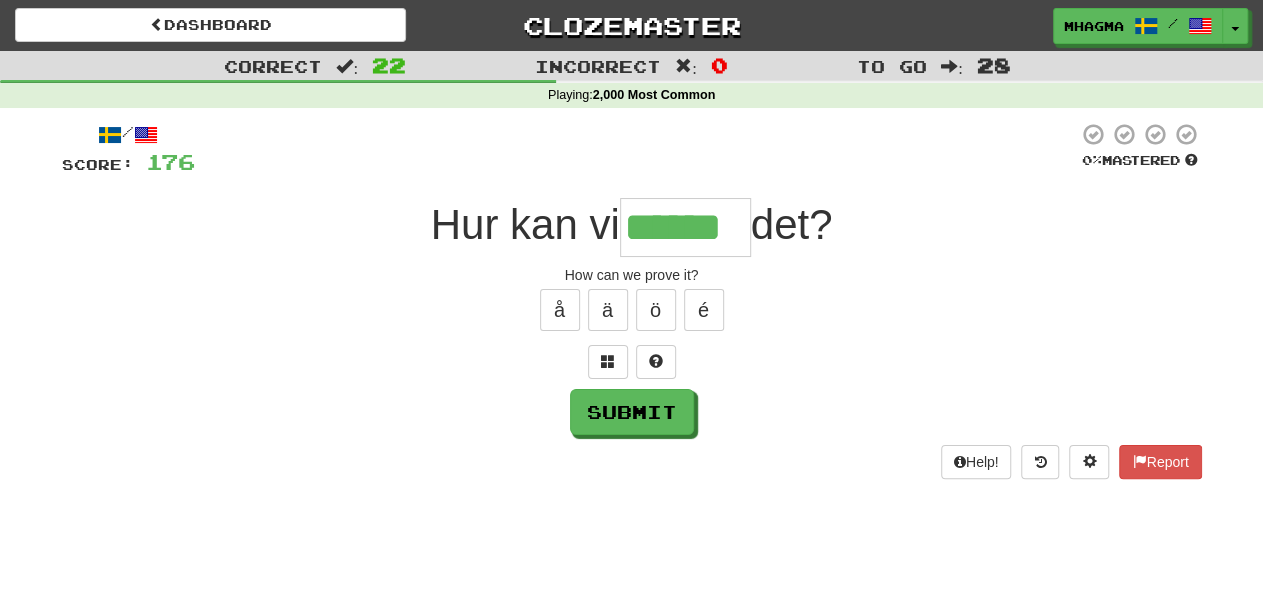 type on "******" 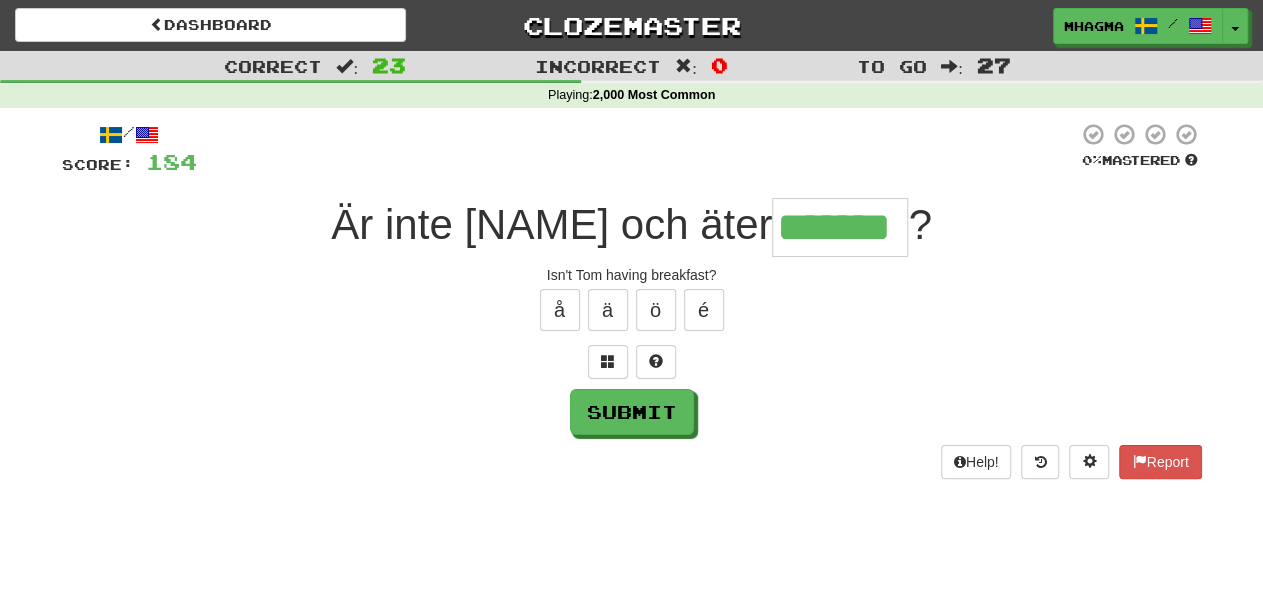 type on "*******" 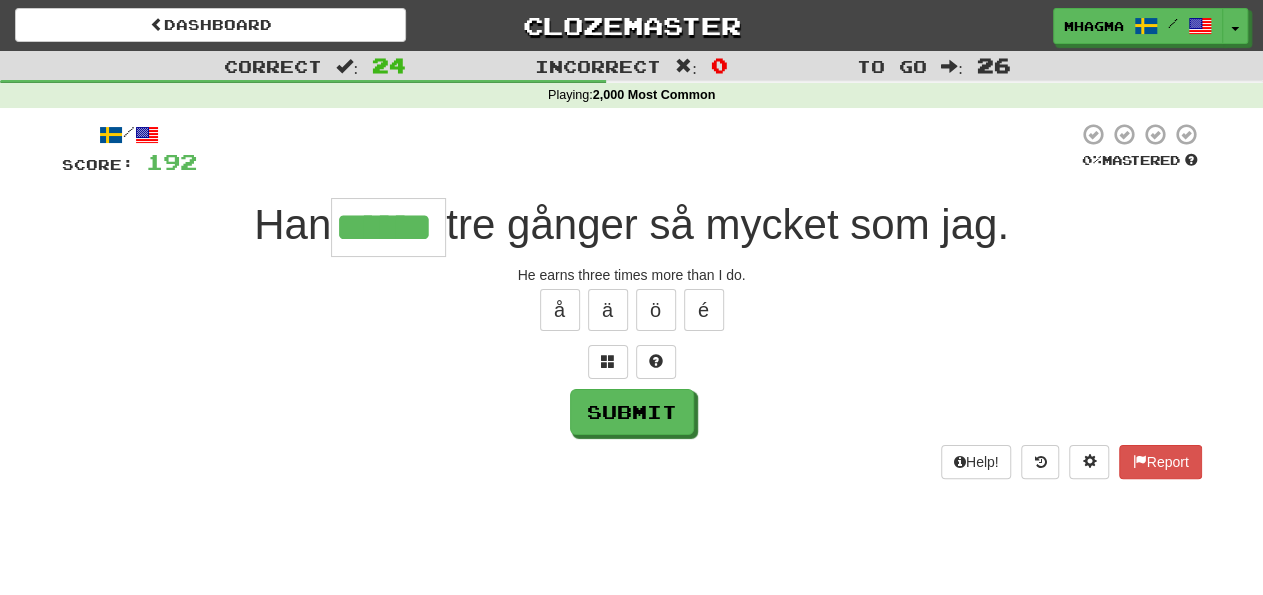 type on "******" 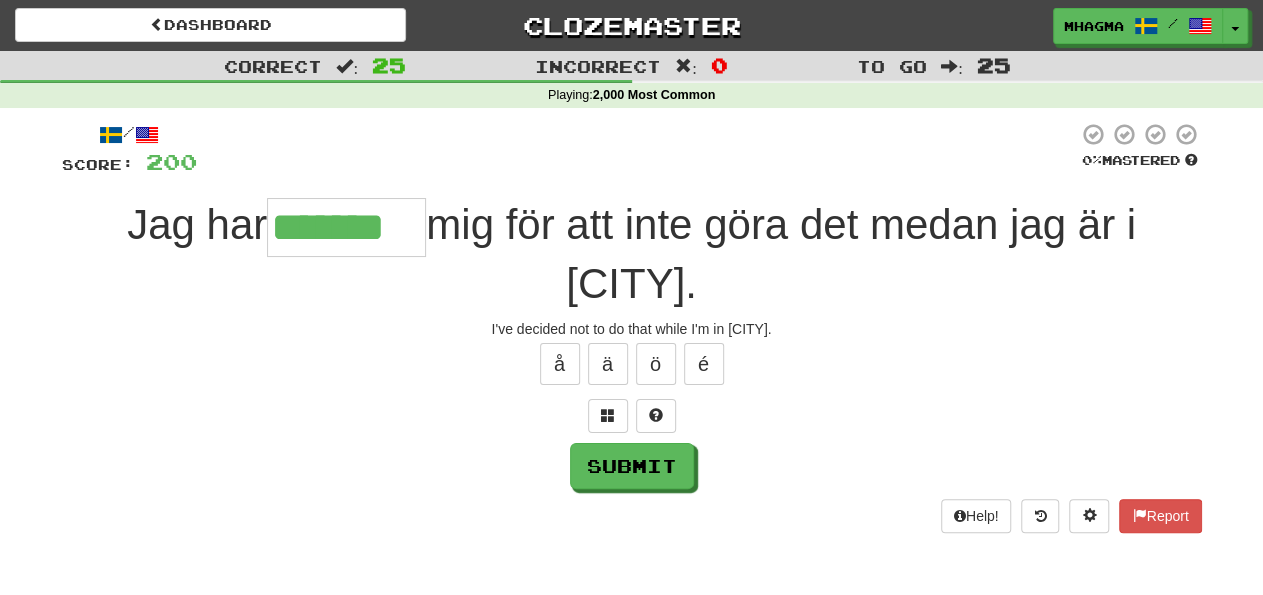 type on "*******" 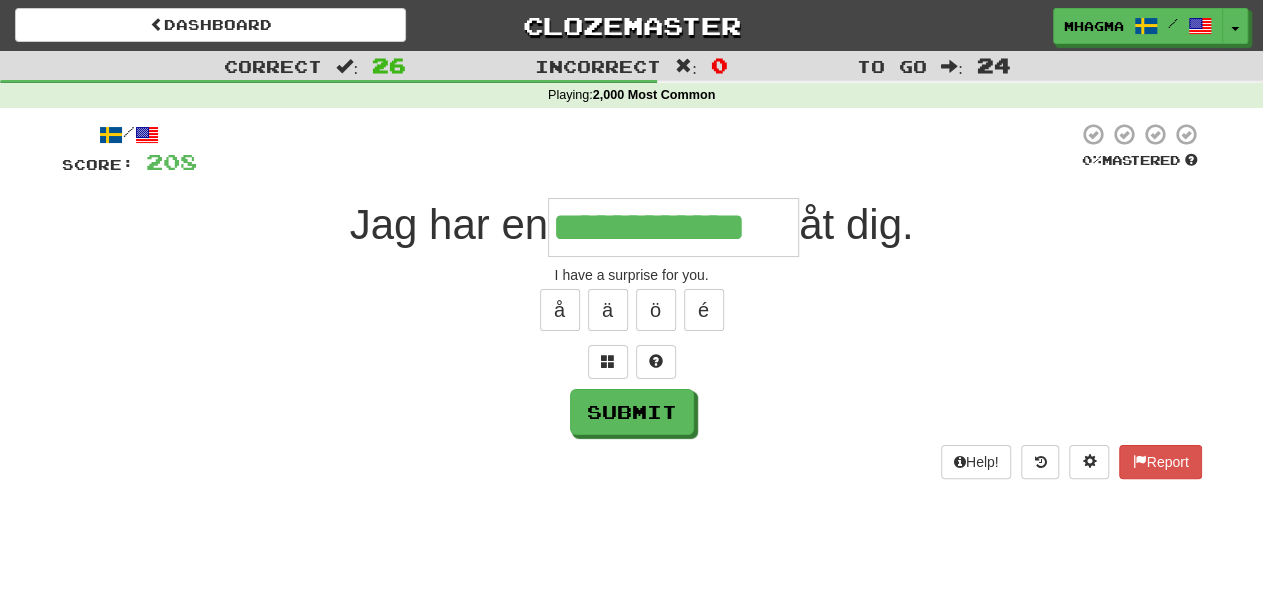 type on "**********" 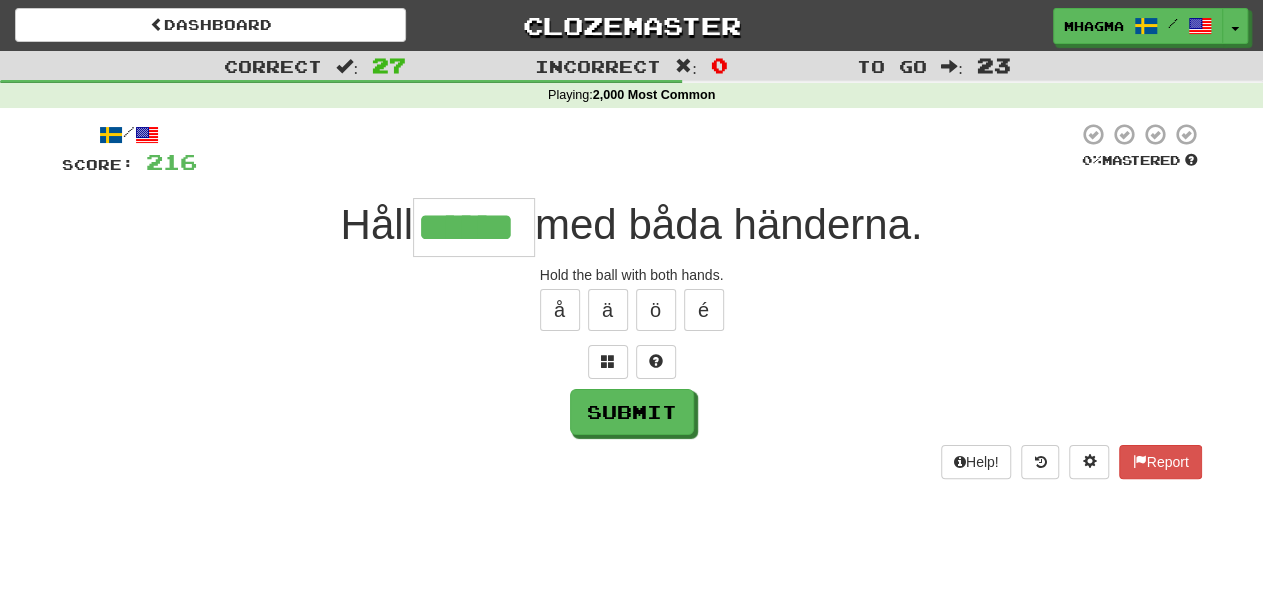 type on "******" 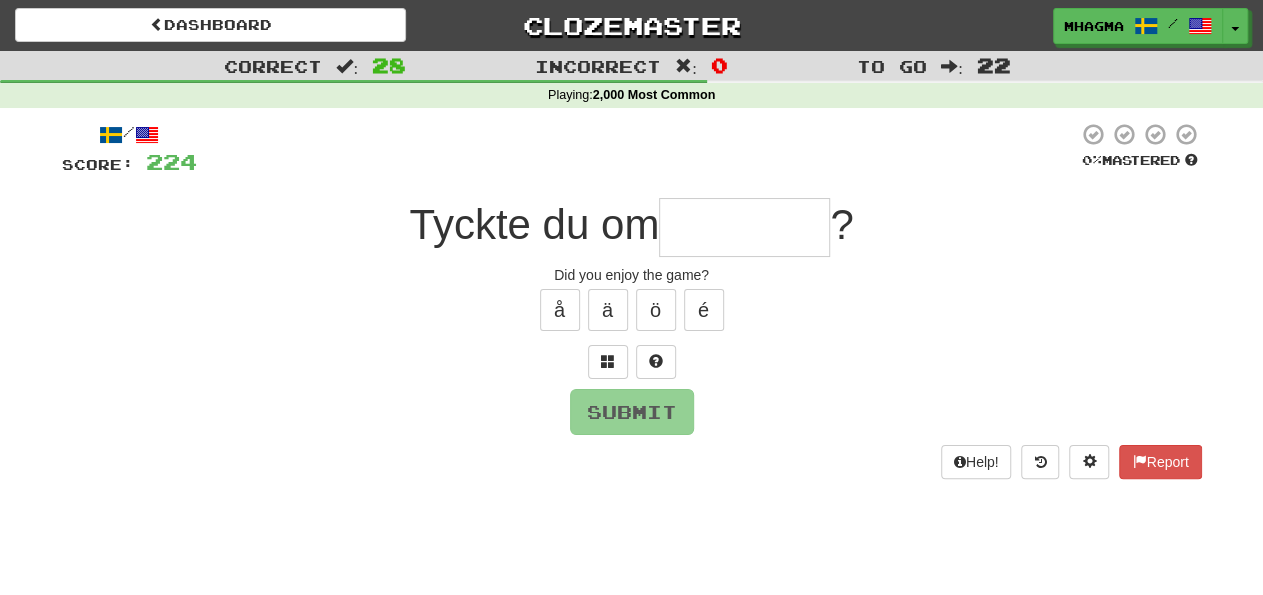 type on "*" 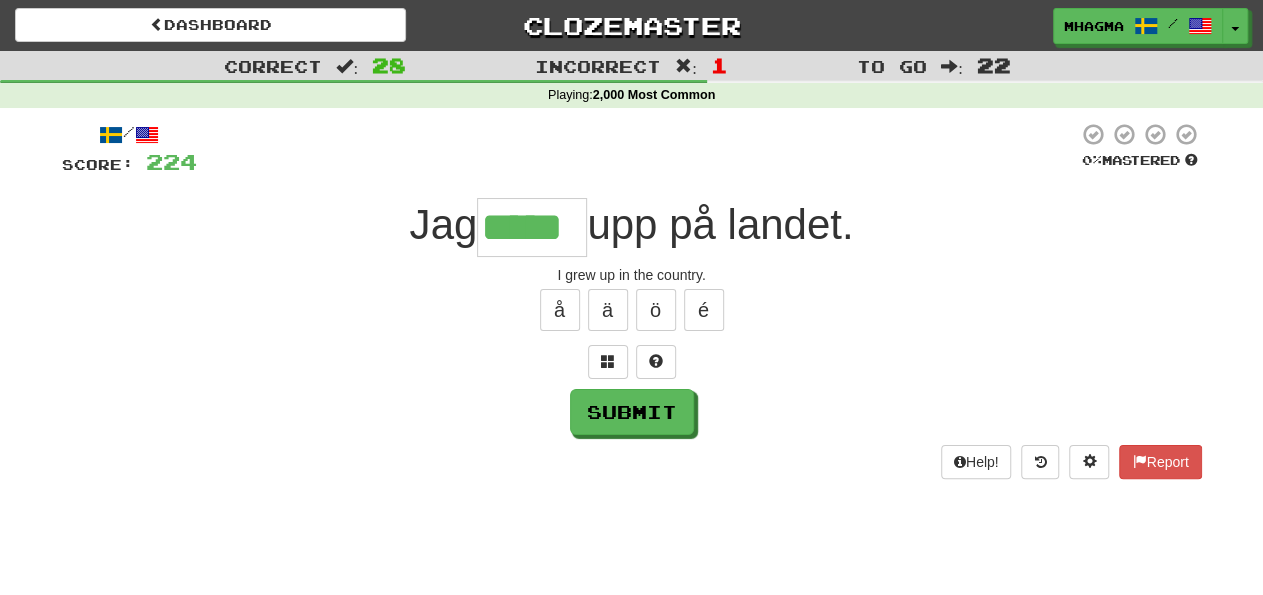 type on "*****" 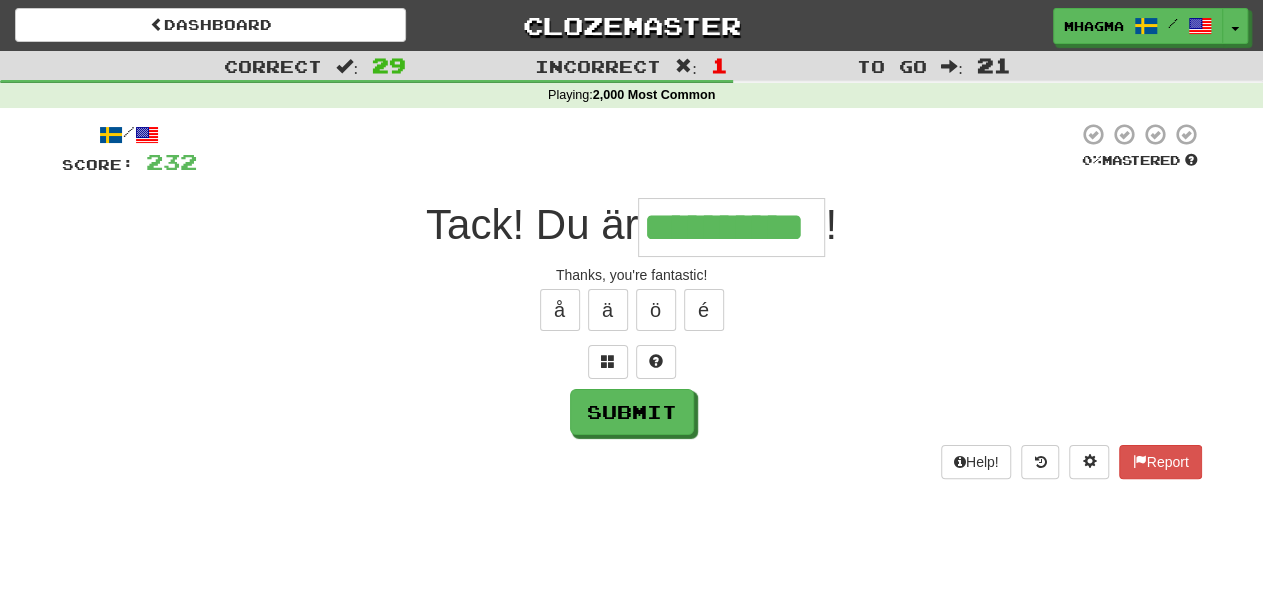 type on "**********" 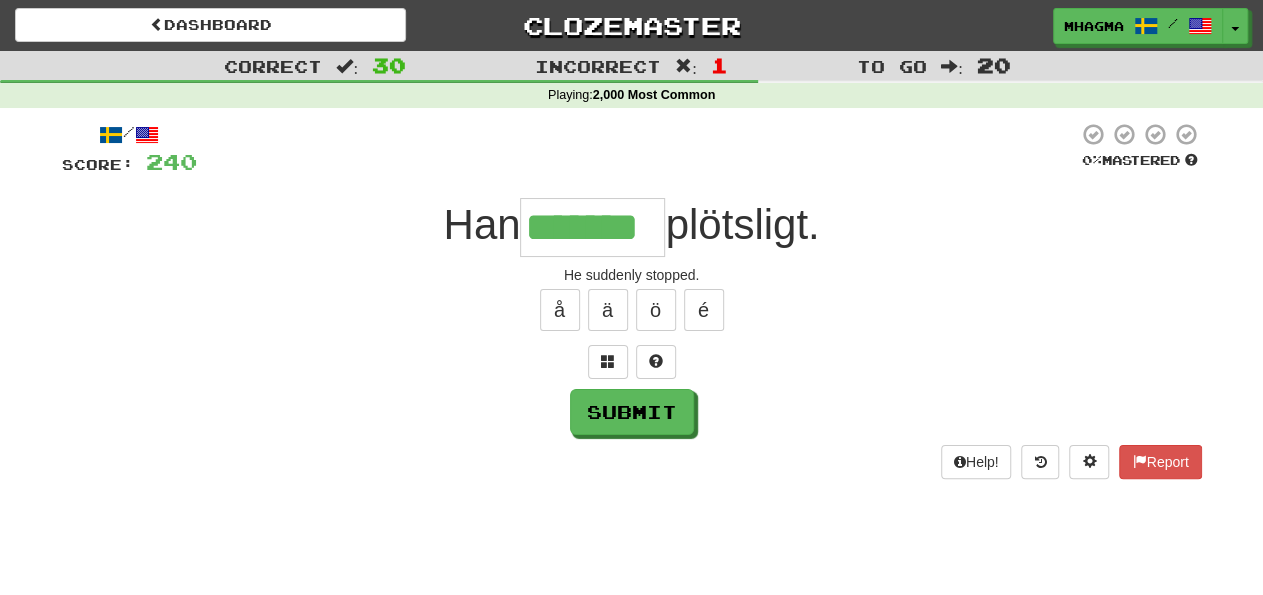 type on "*******" 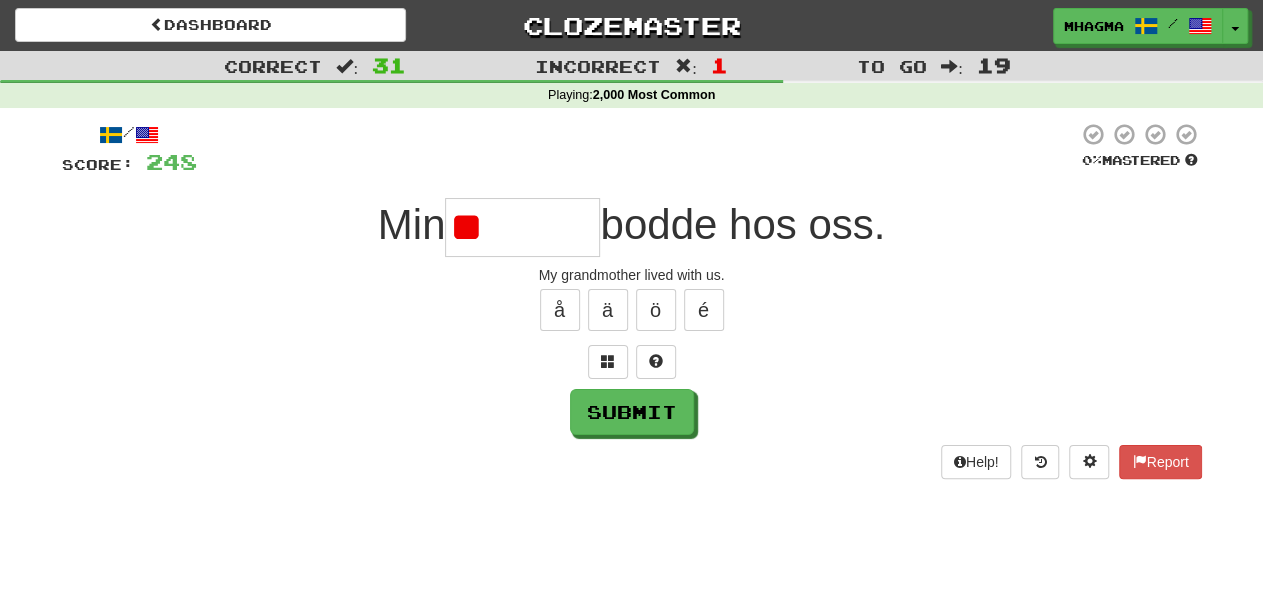 type on "*" 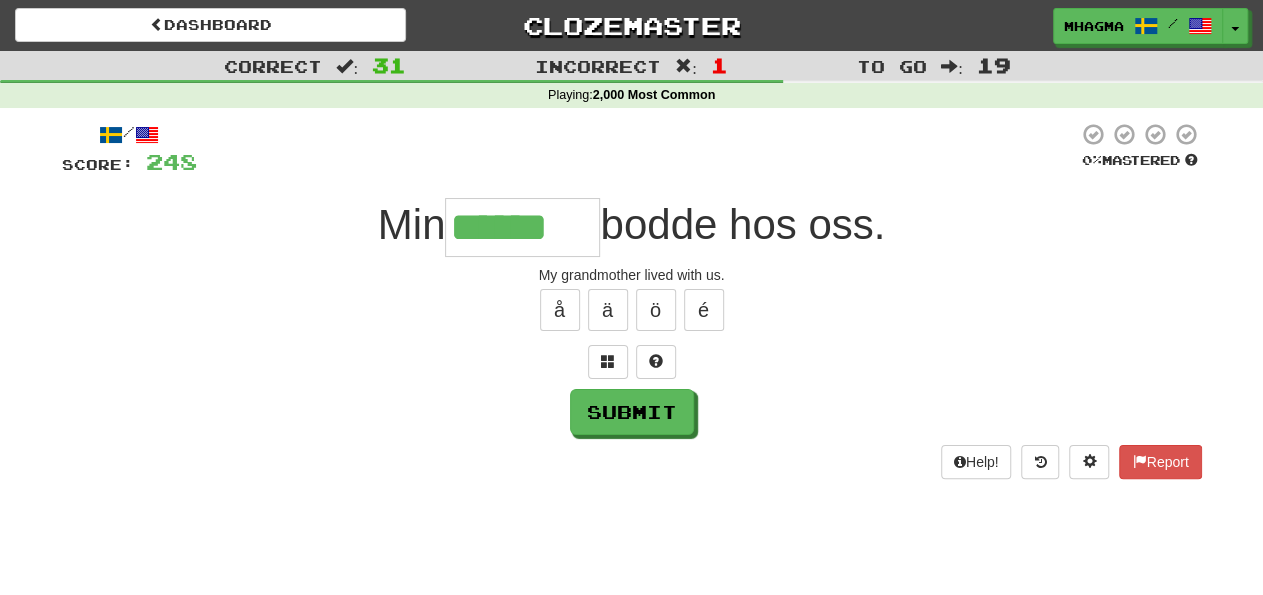 type on "******" 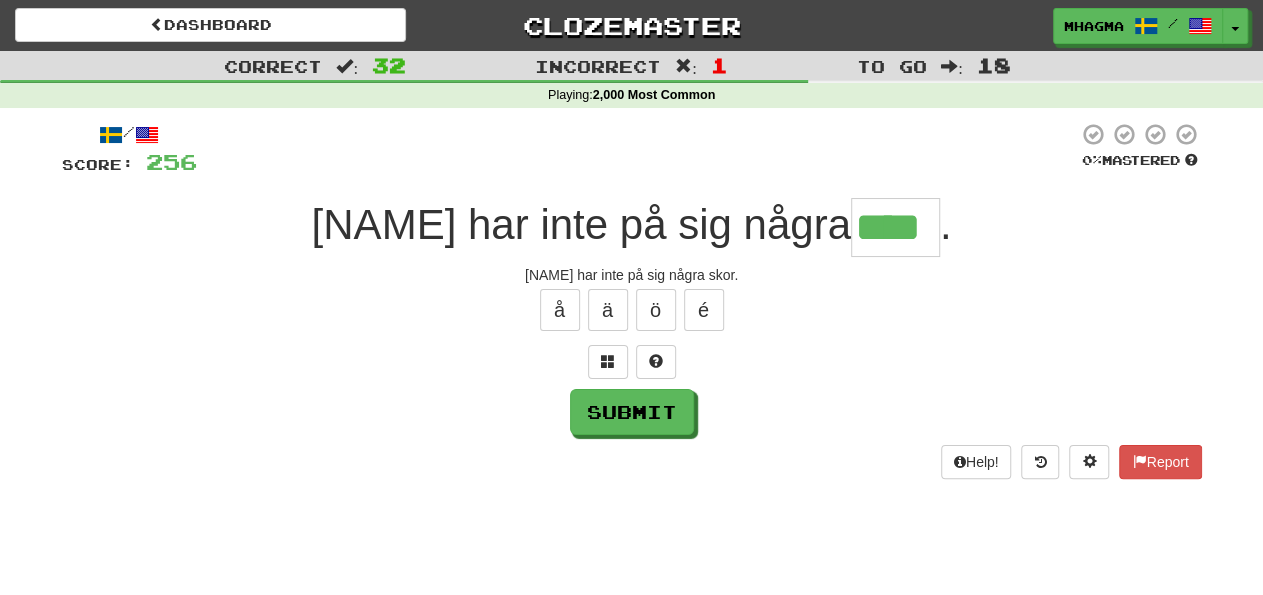 type on "****" 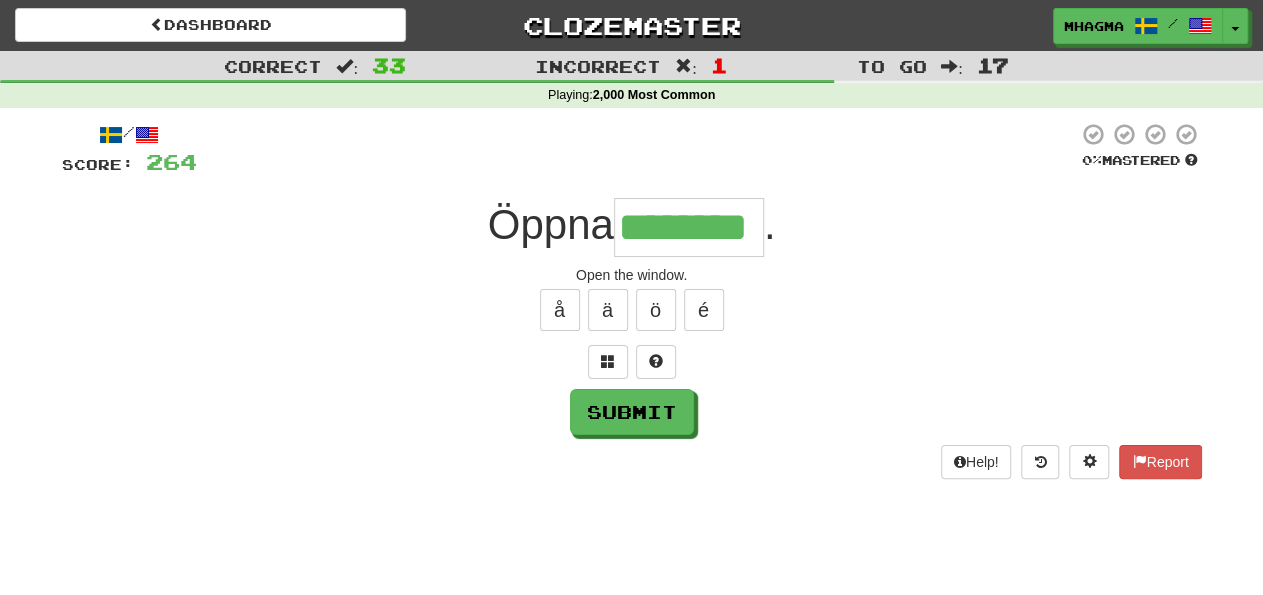 type on "********" 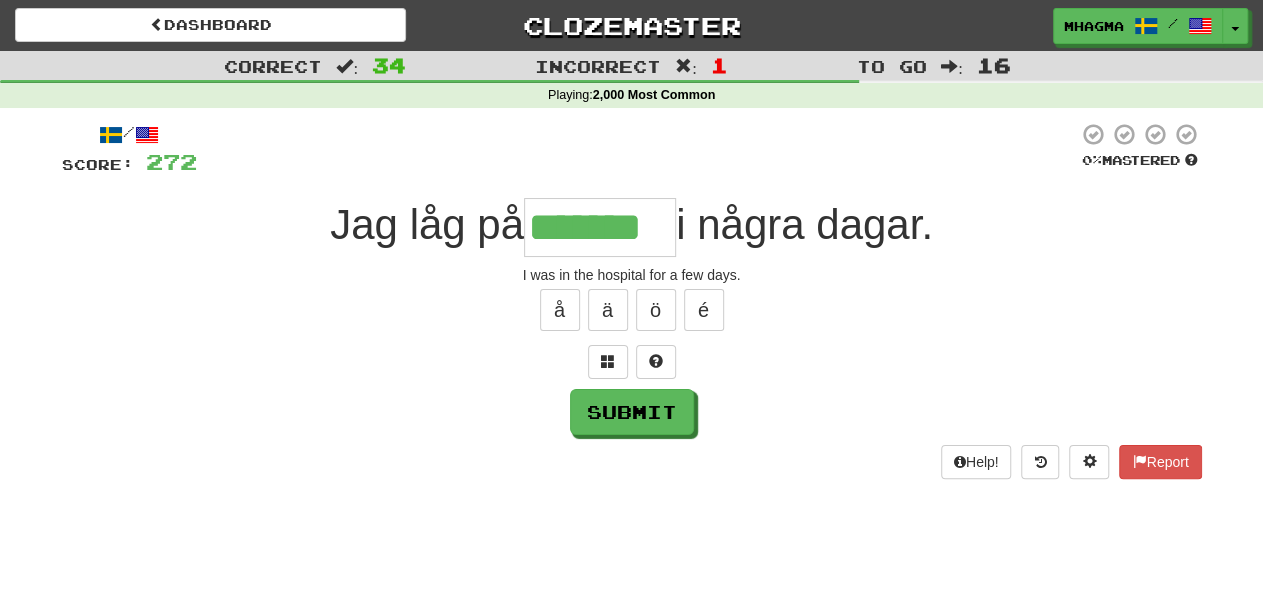 type on "*******" 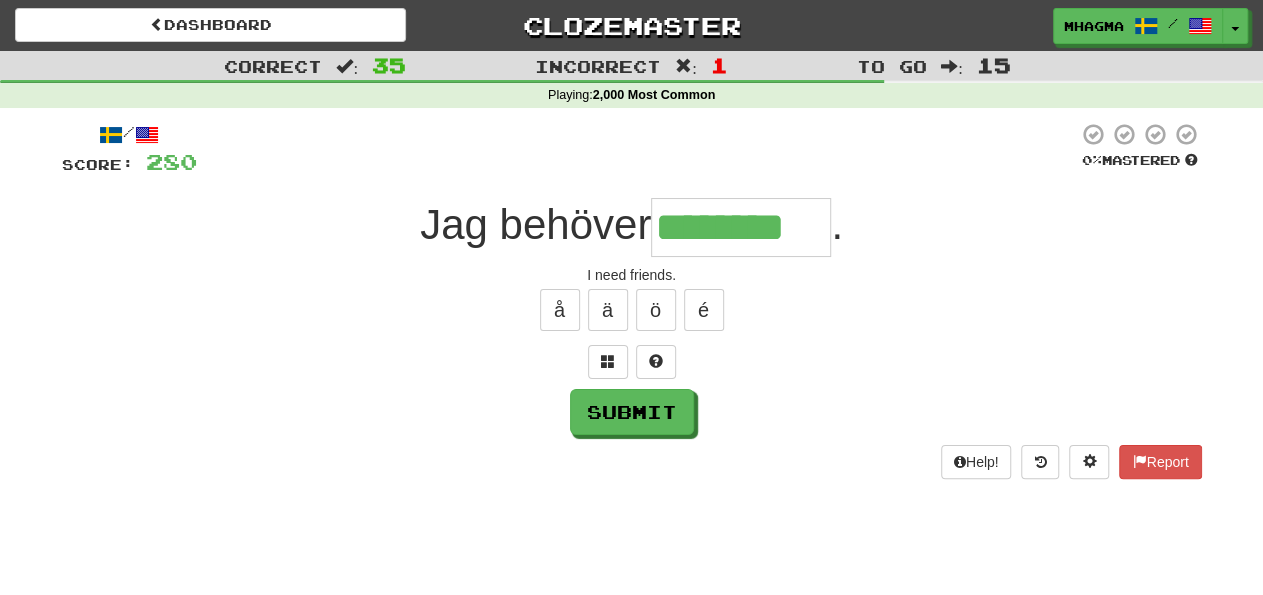 type on "********" 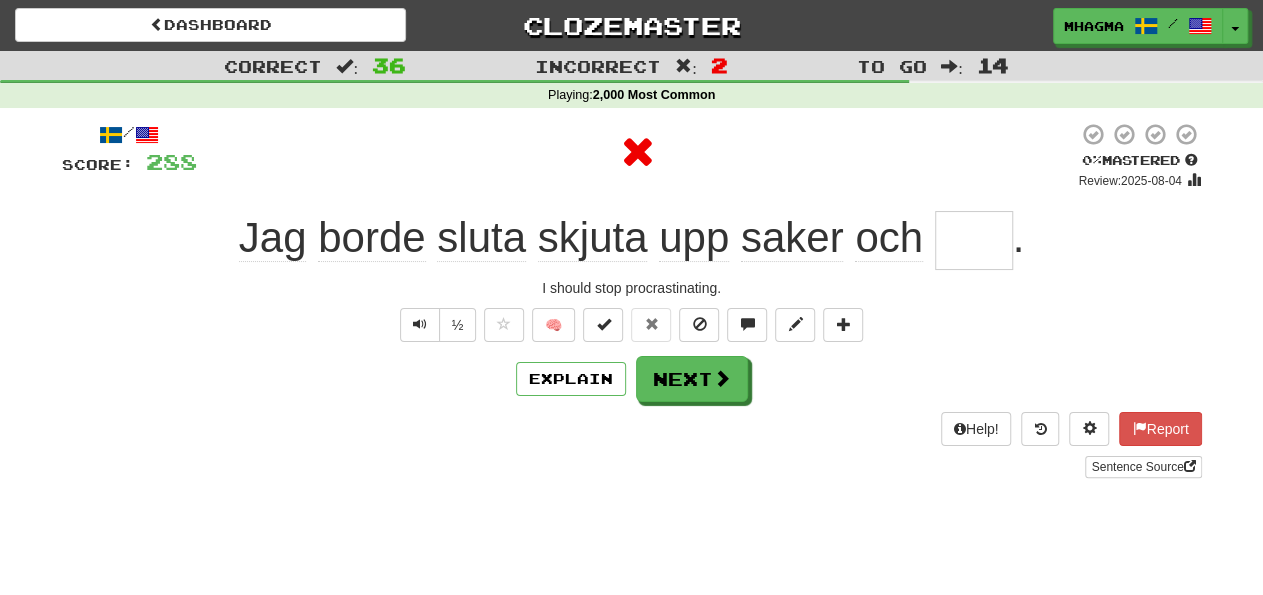 type on "****" 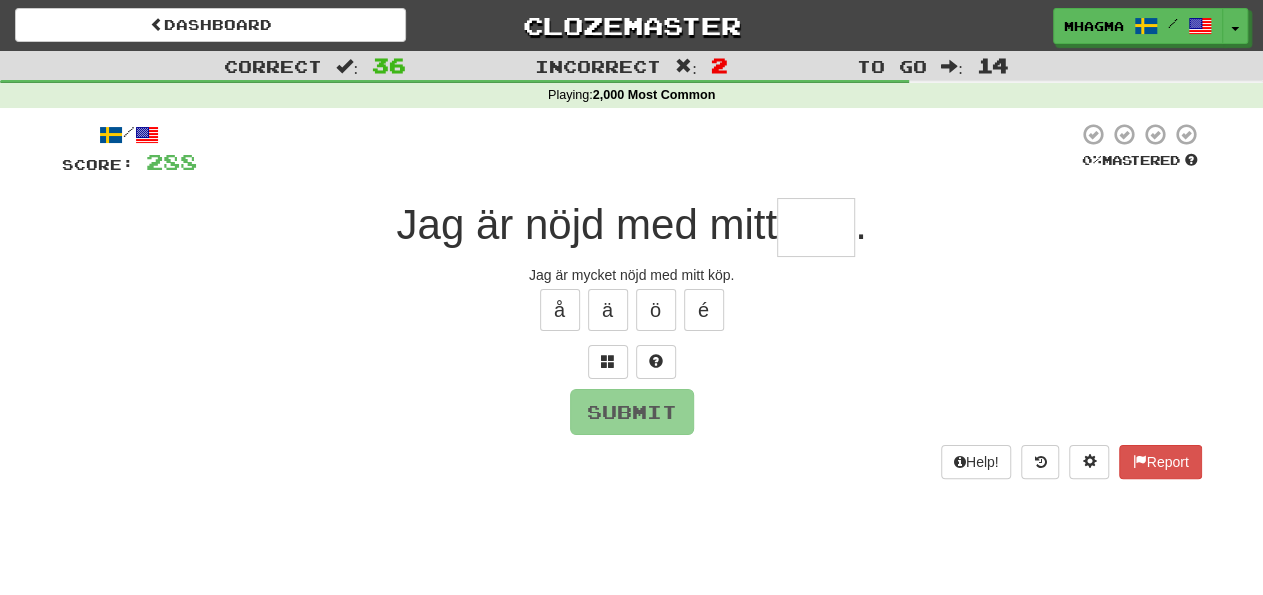 type on "*" 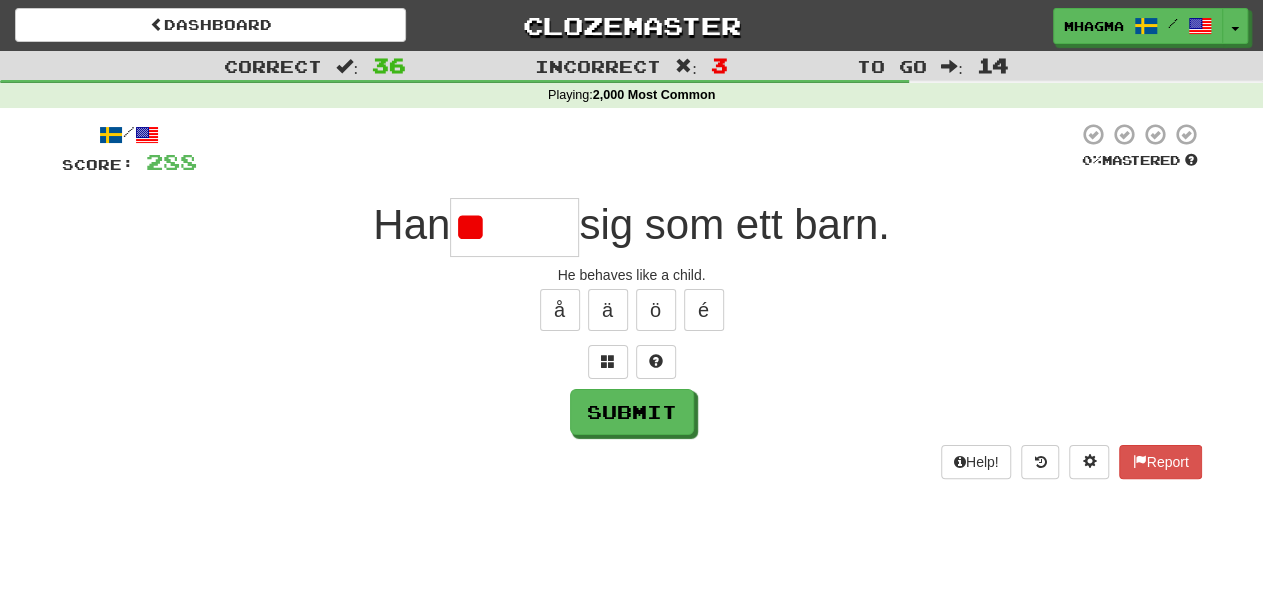 type on "*" 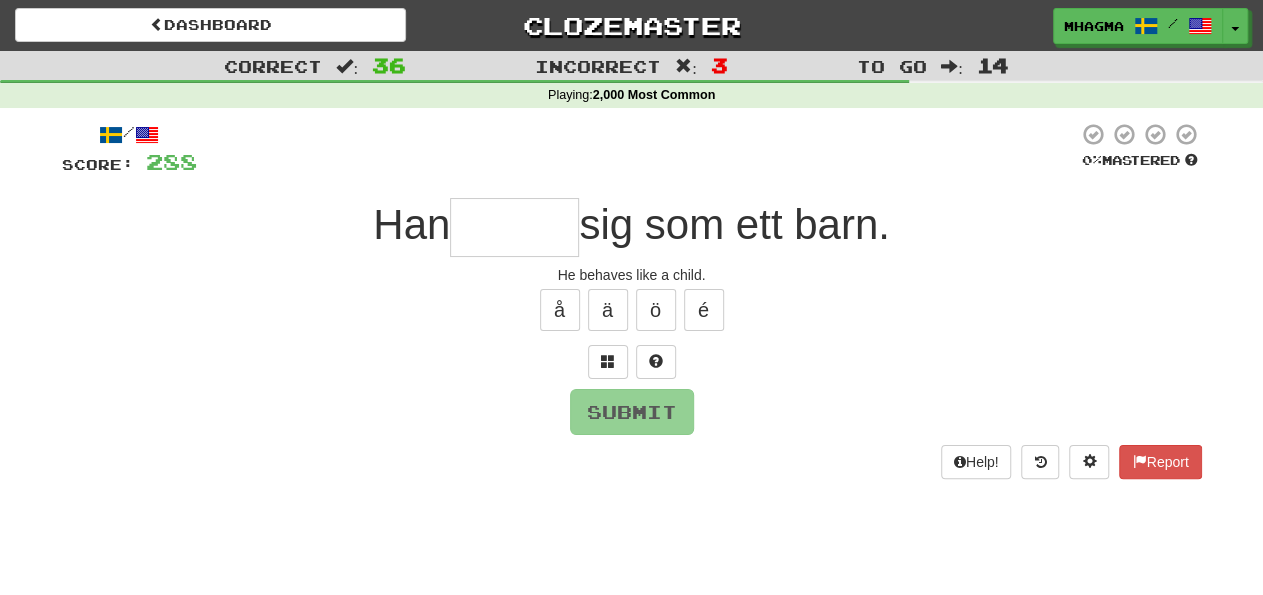 type on "******" 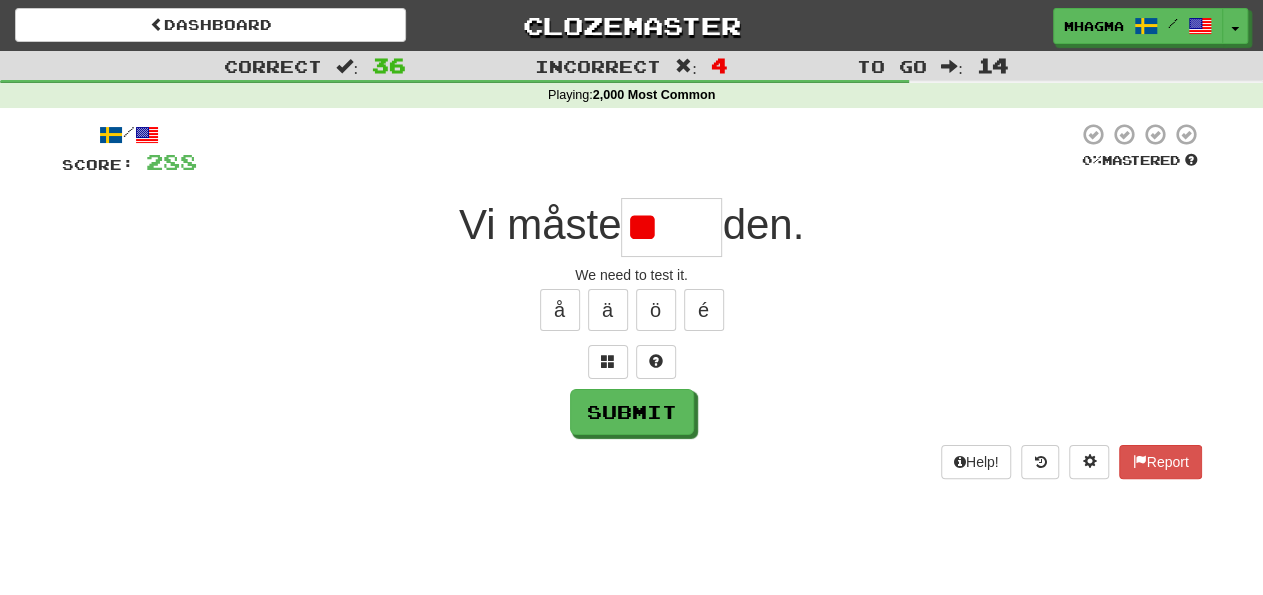 type on "*" 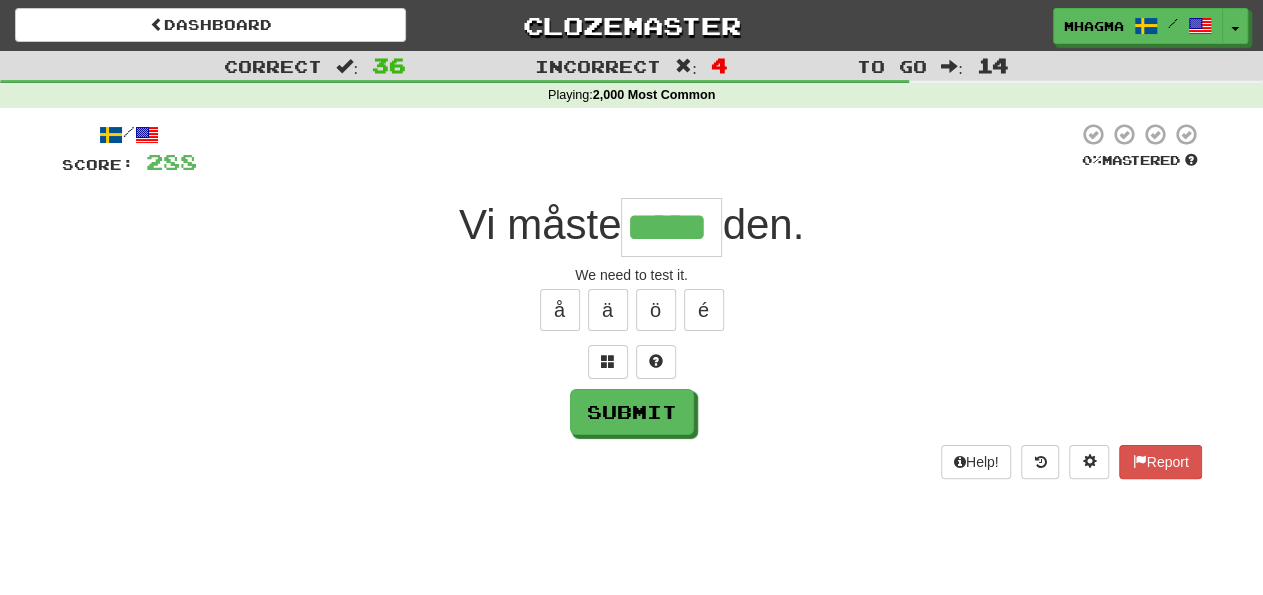 type on "*****" 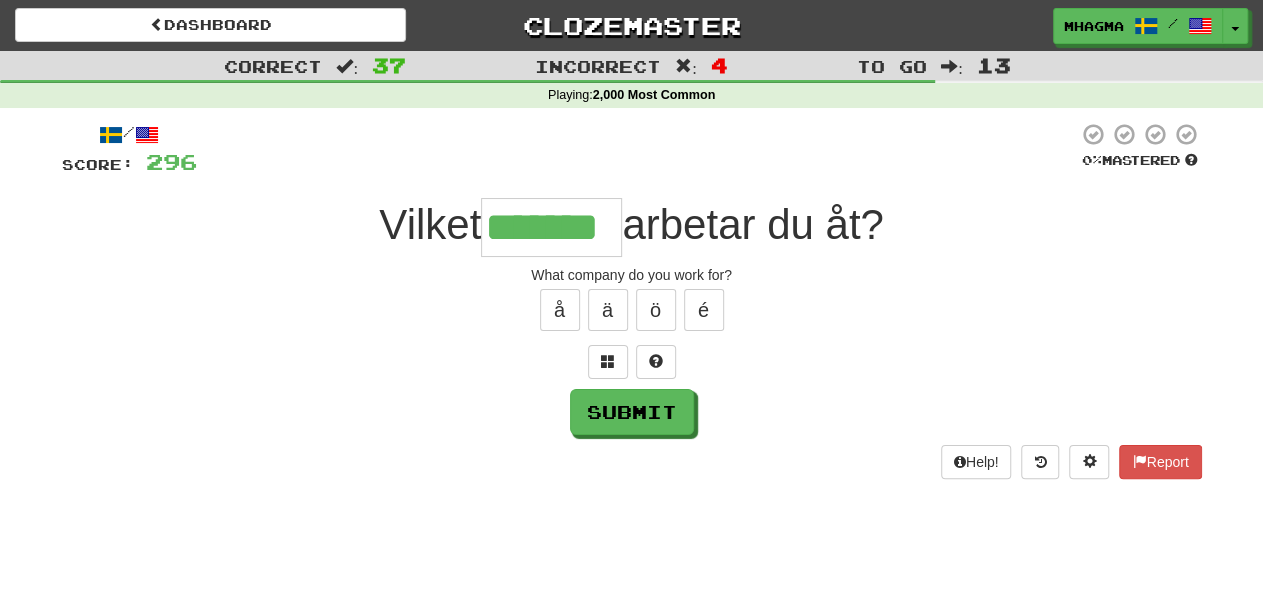type on "*******" 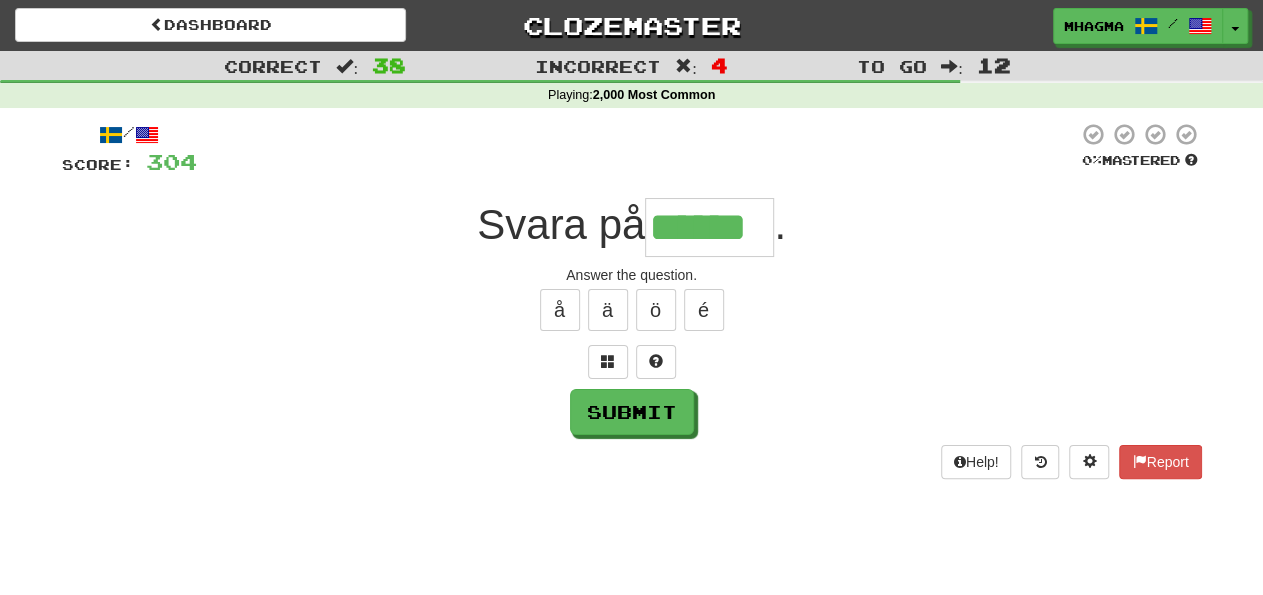 type on "******" 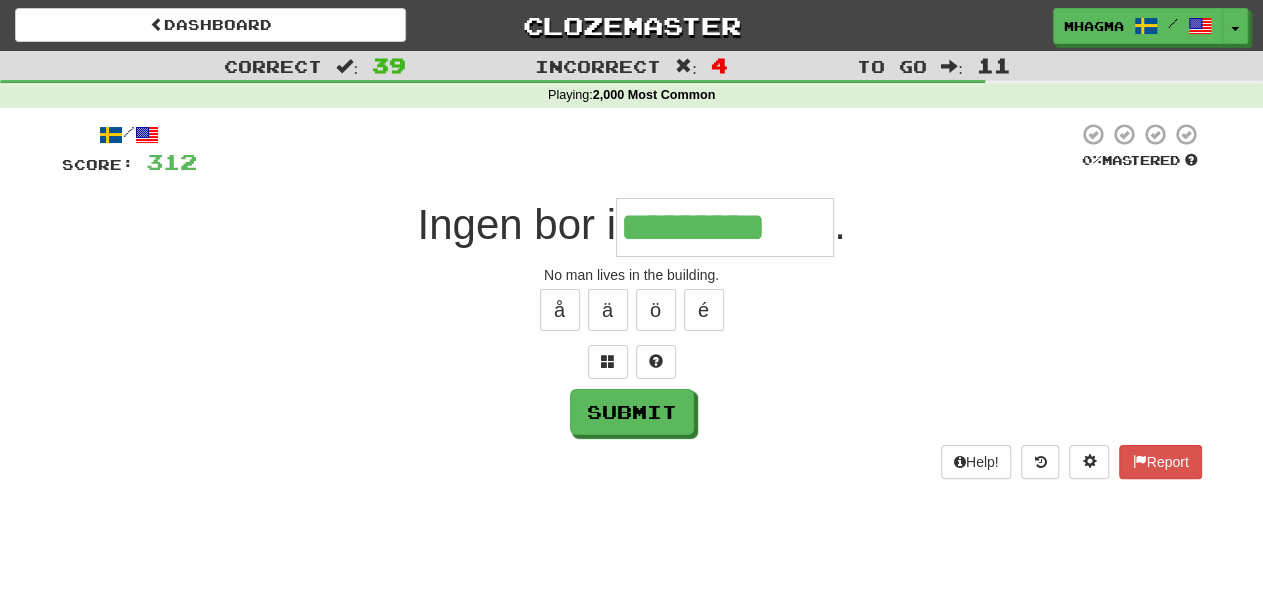 type on "*********" 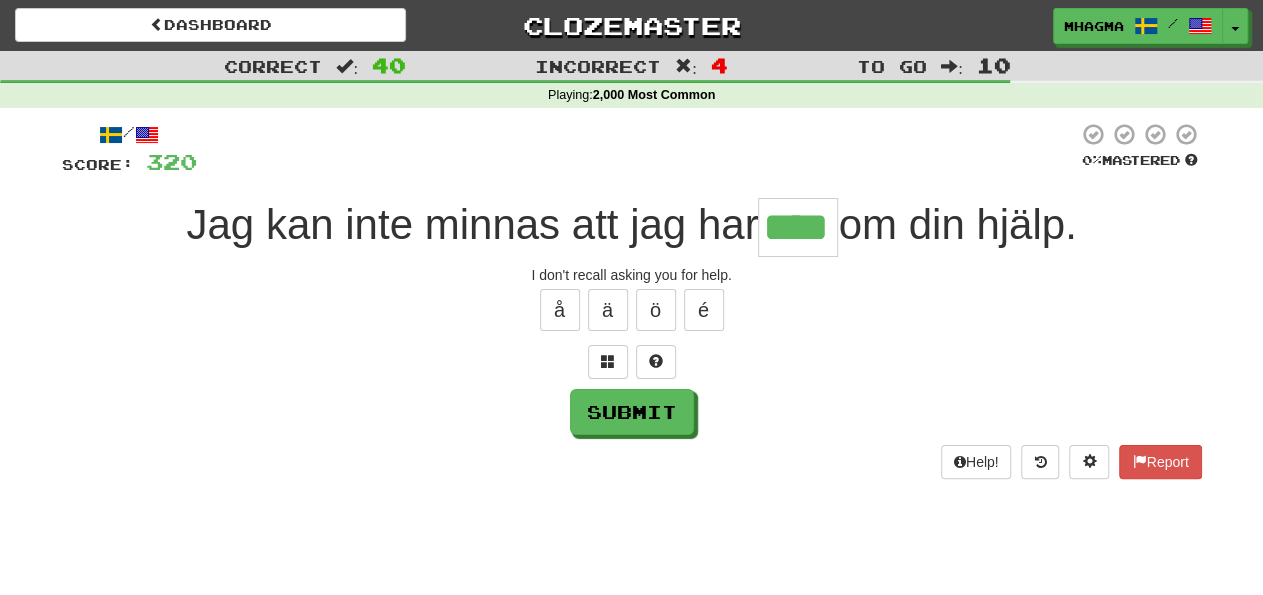 type on "****" 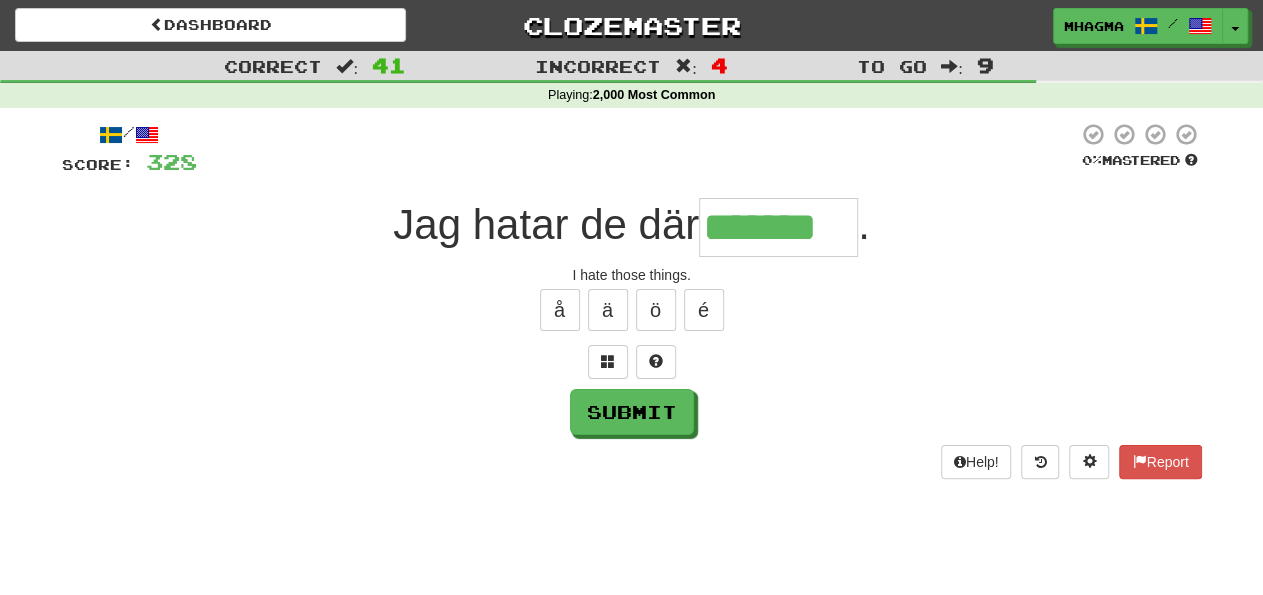 type on "*******" 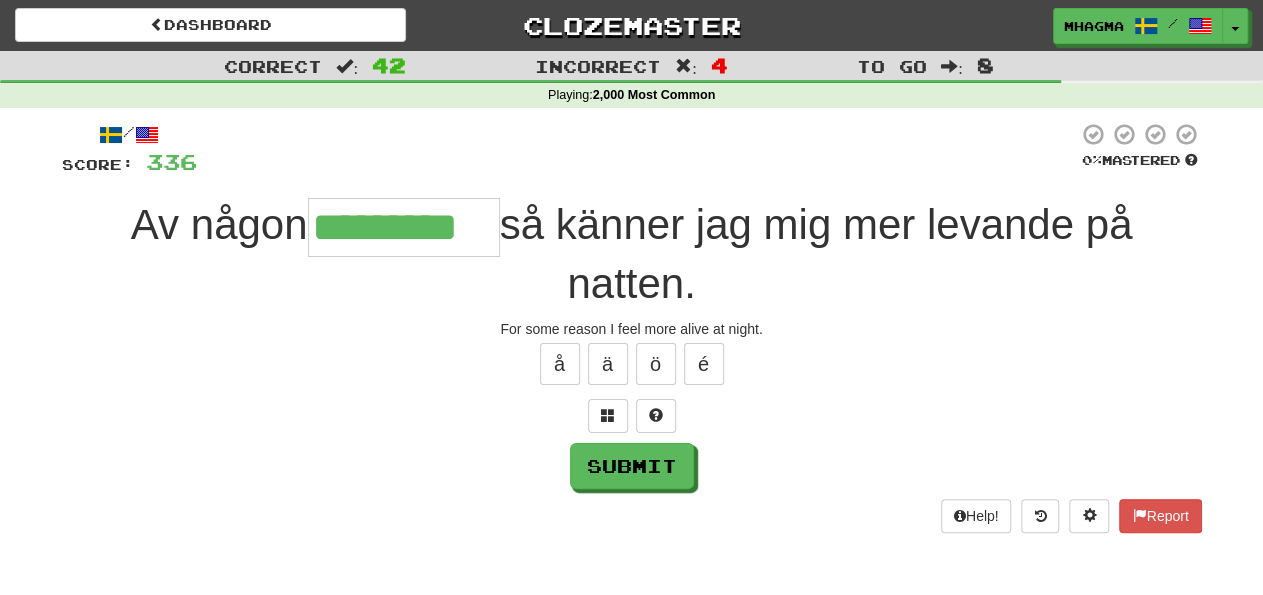 type on "*********" 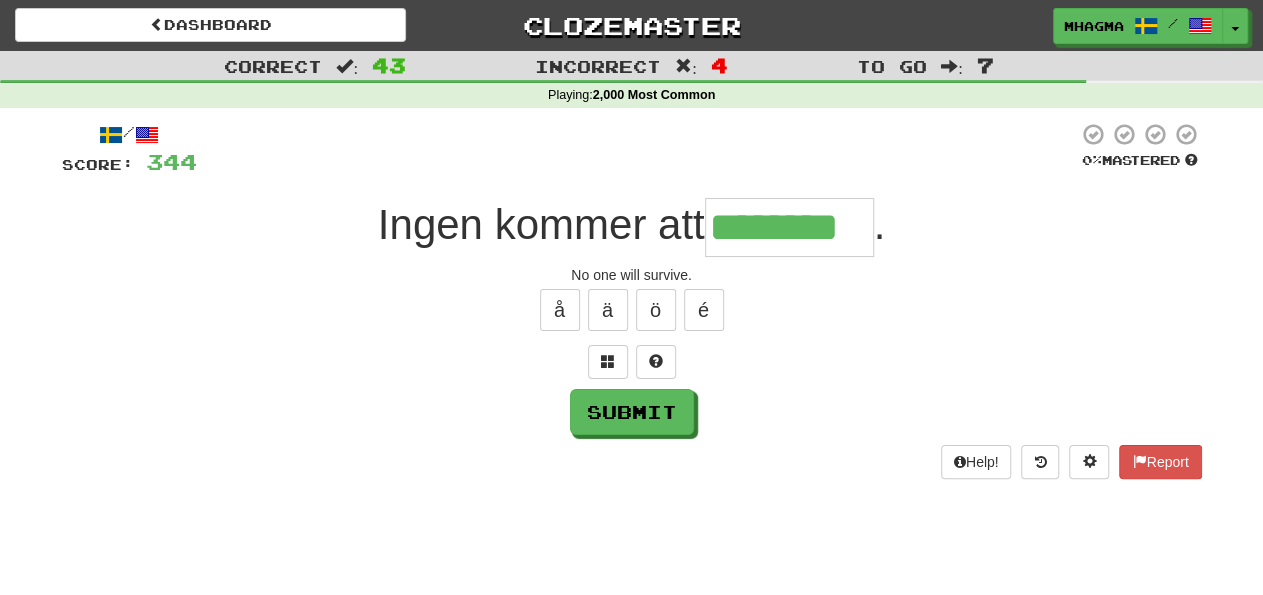 type on "********" 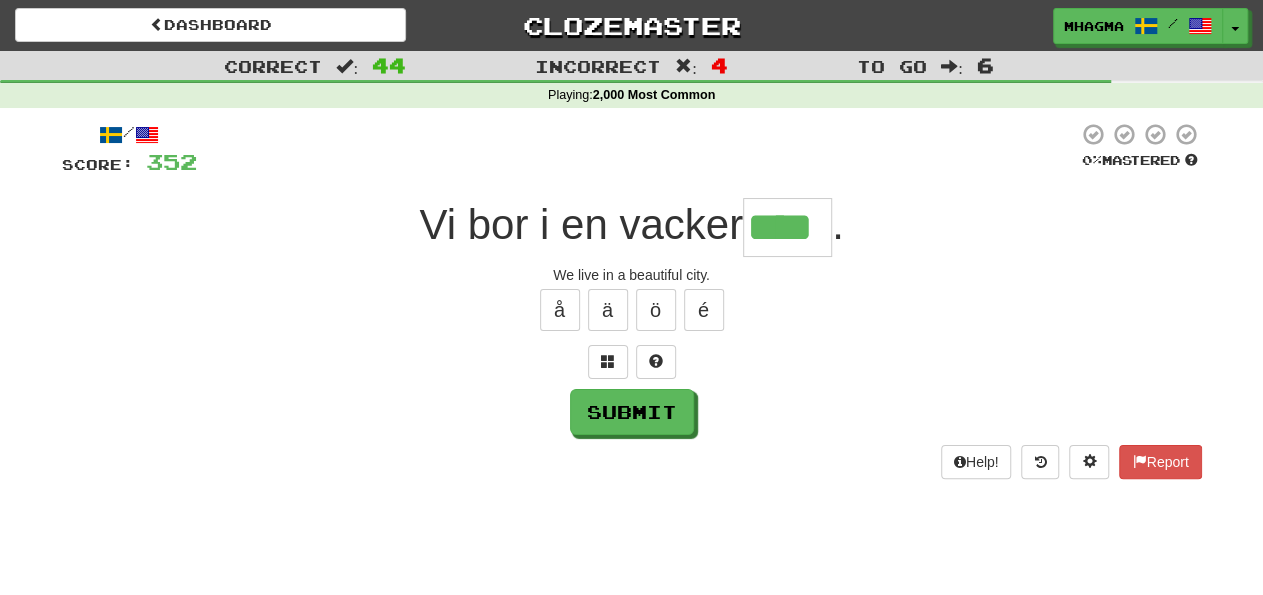 type on "****" 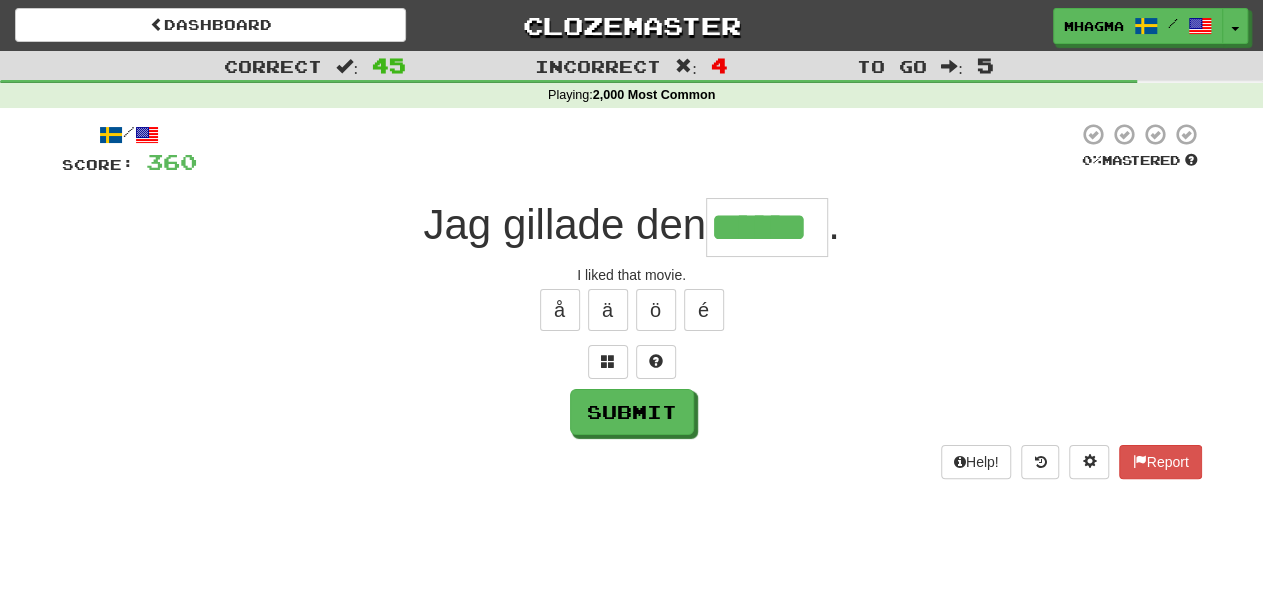 type on "******" 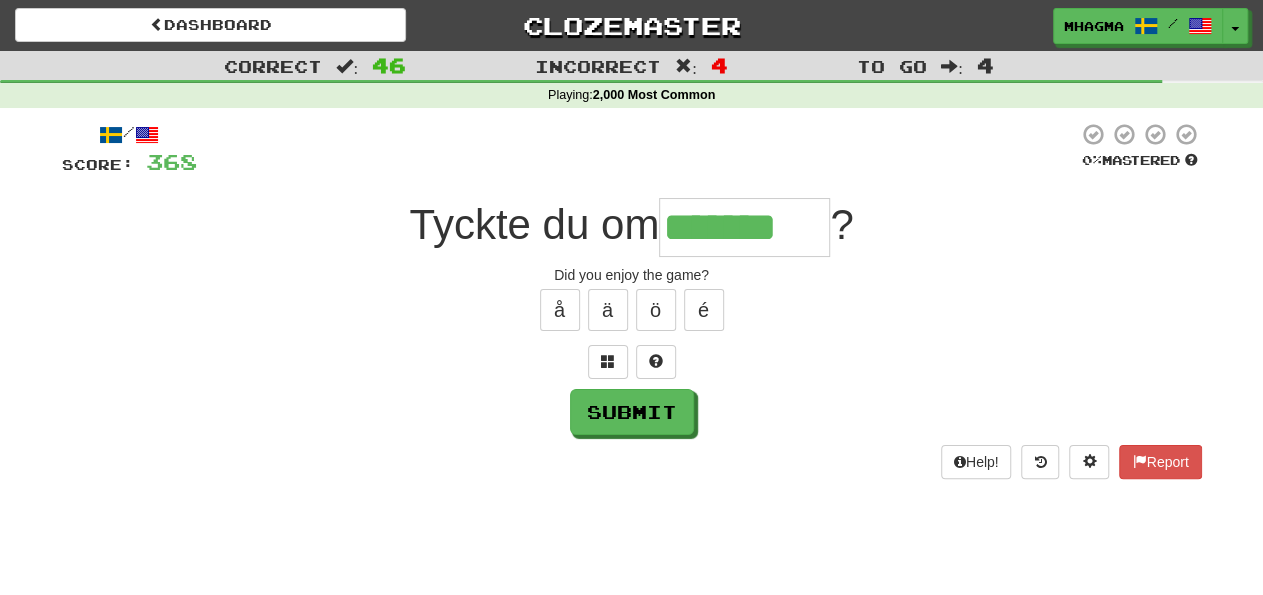 type on "*******" 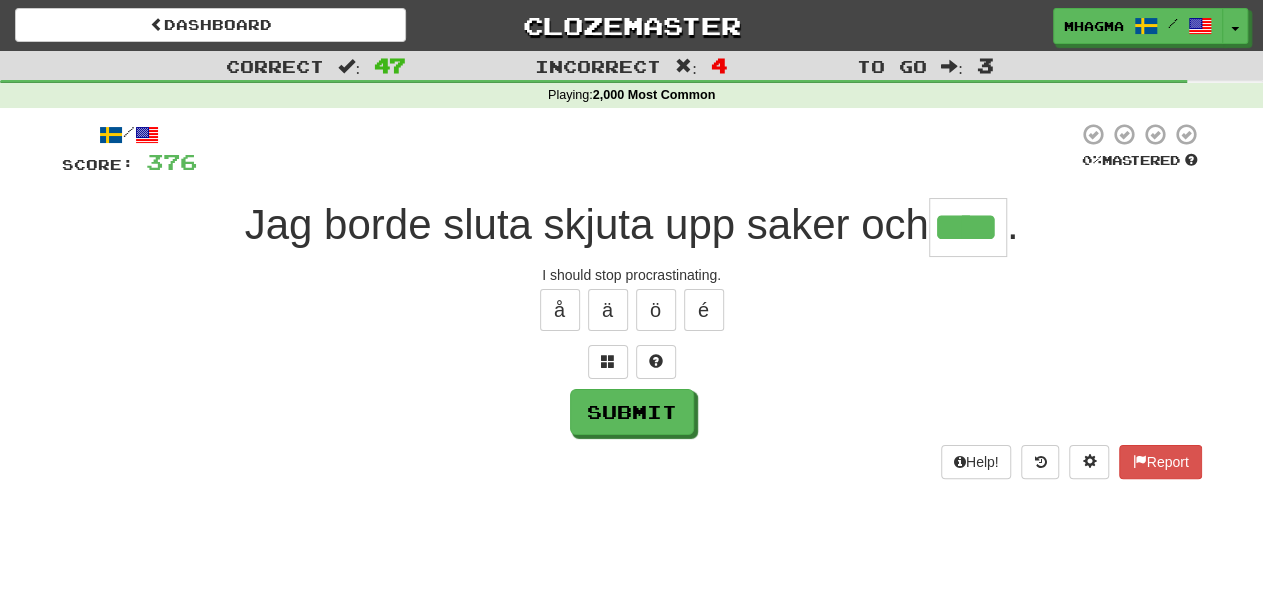 type on "****" 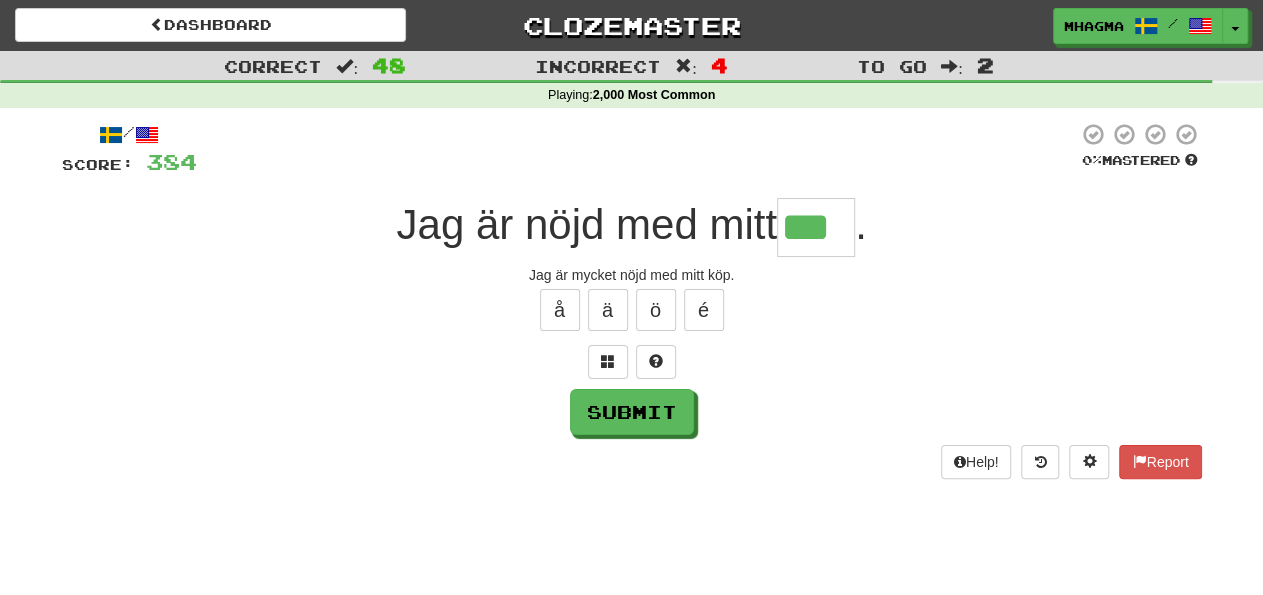 type on "***" 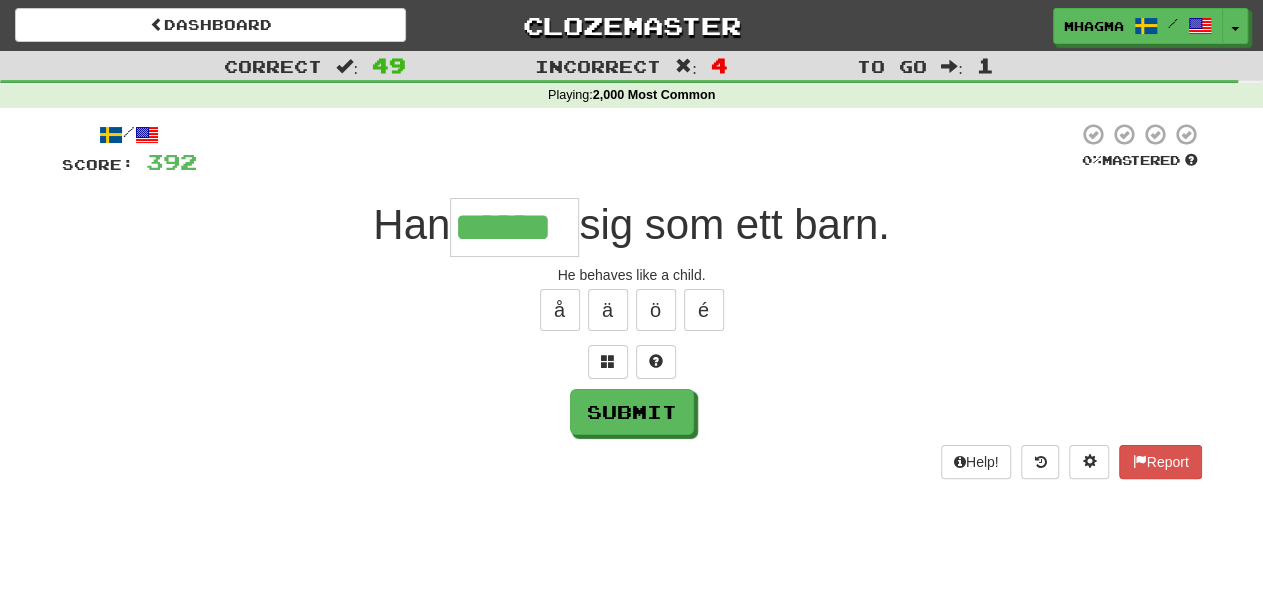 type on "******" 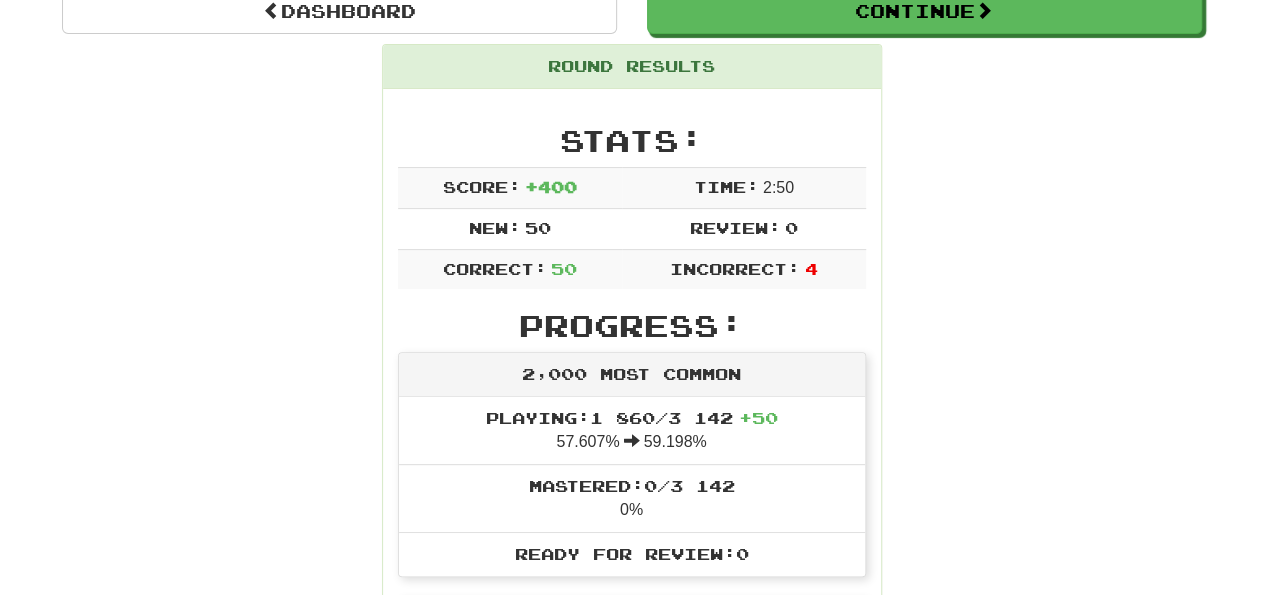 scroll, scrollTop: 0, scrollLeft: 0, axis: both 